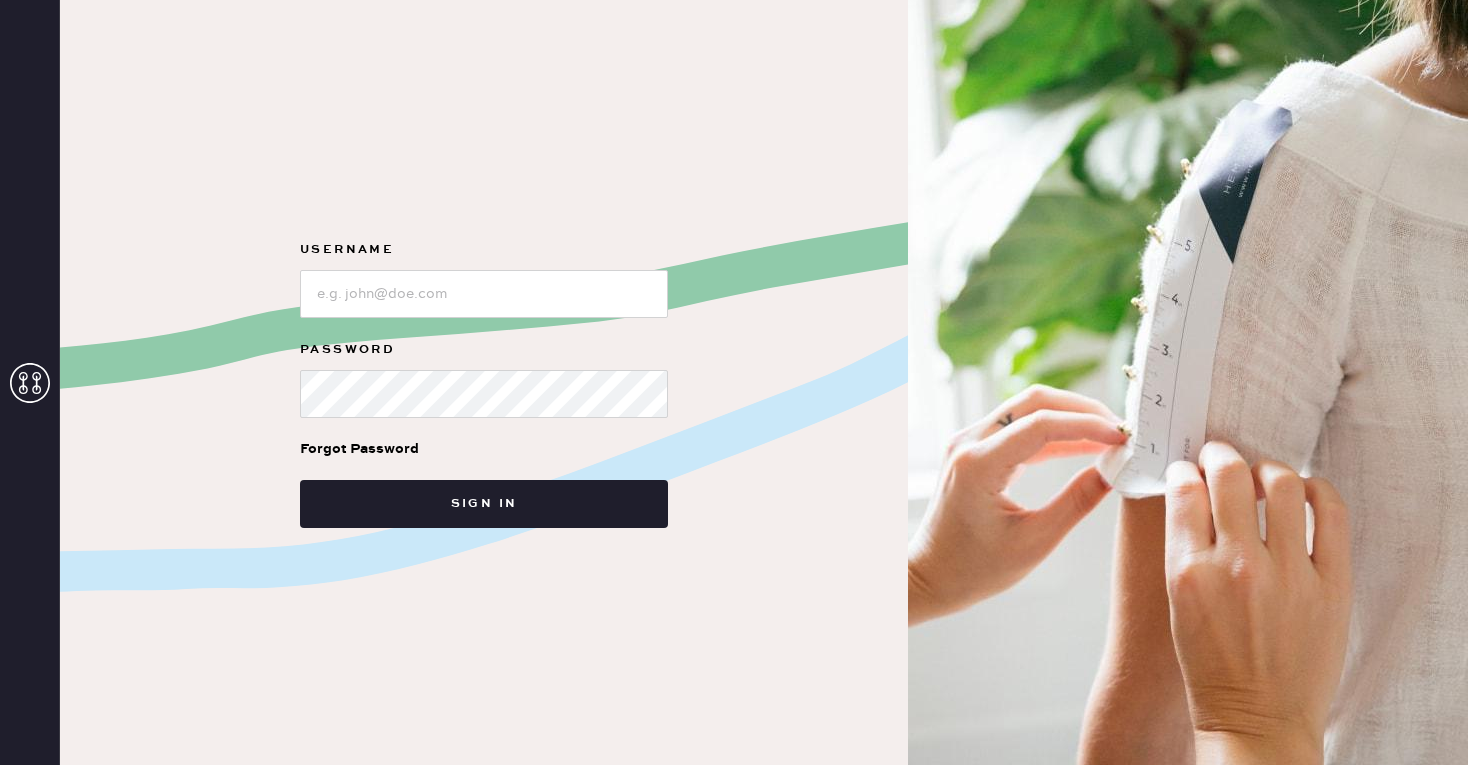 scroll, scrollTop: 0, scrollLeft: 0, axis: both 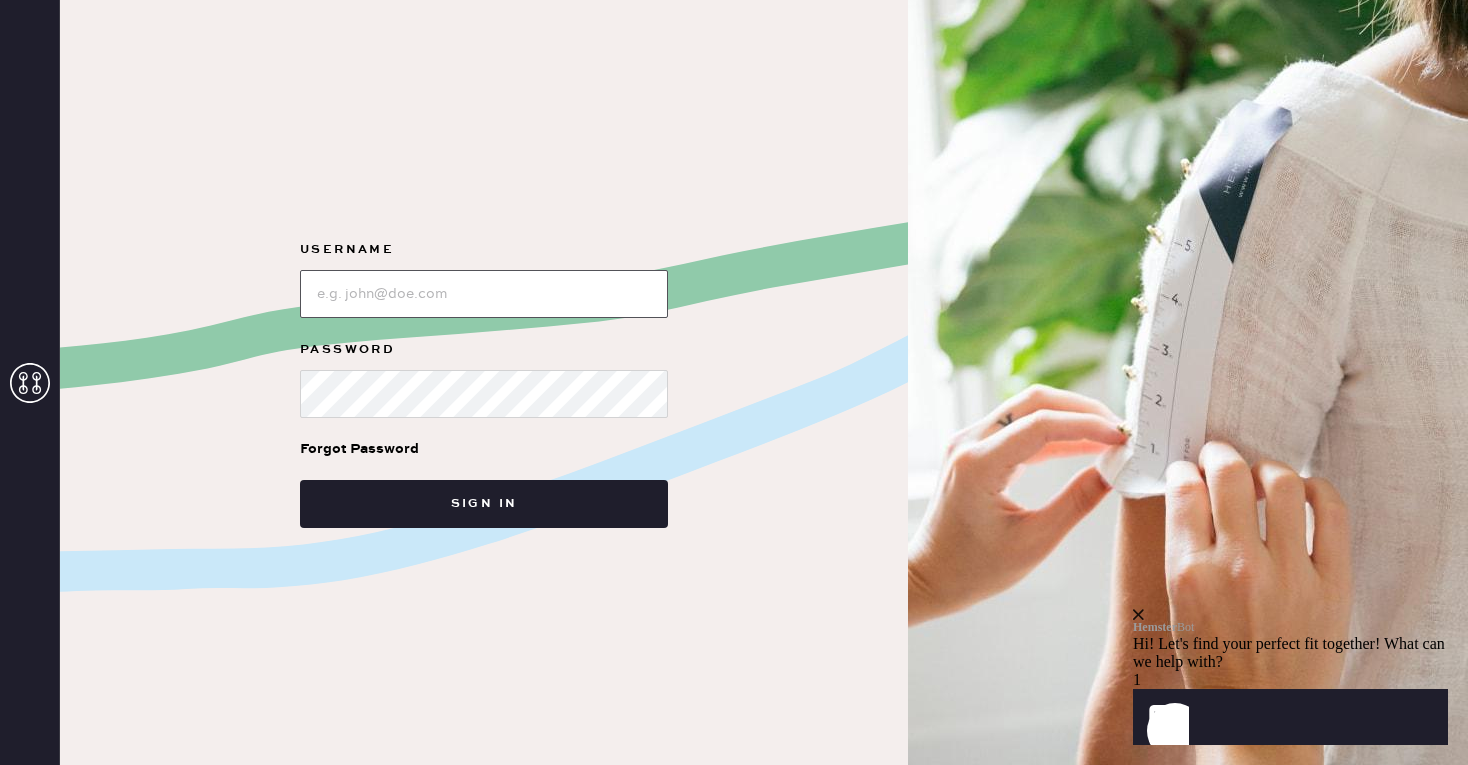 click at bounding box center [484, 294] 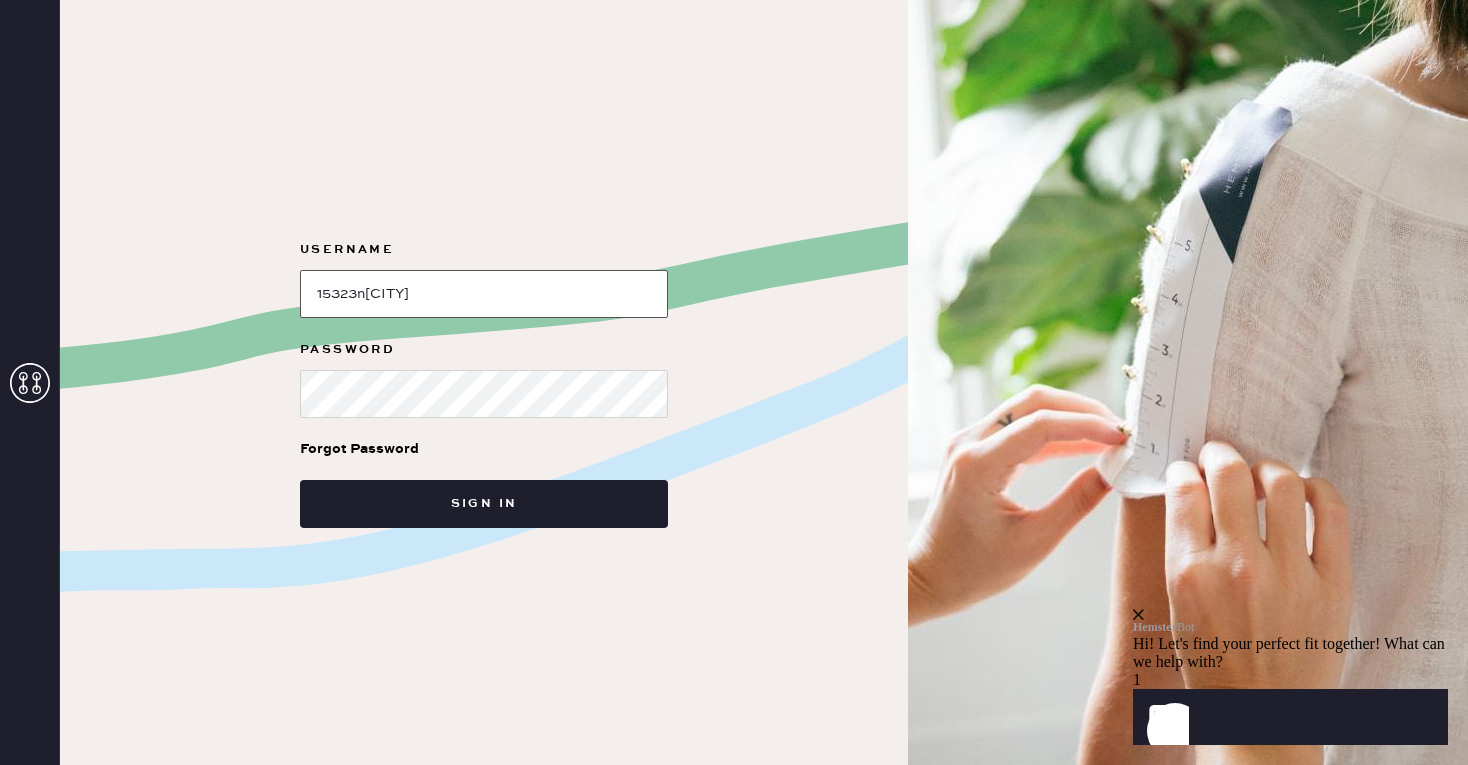 drag, startPoint x: 463, startPoint y: 298, endPoint x: 250, endPoint y: 278, distance: 213.9369 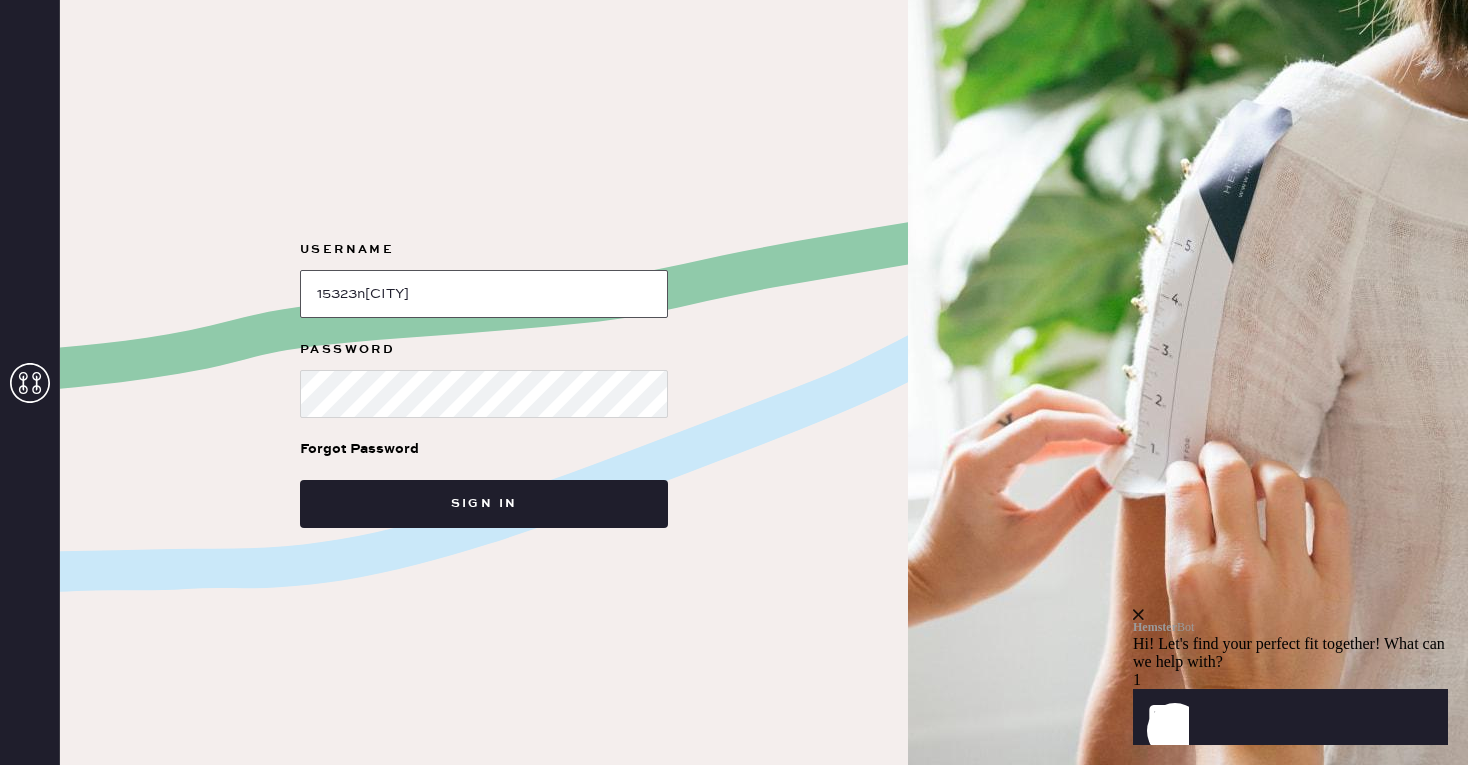 drag, startPoint x: 447, startPoint y: 291, endPoint x: 313, endPoint y: 292, distance: 134.00374 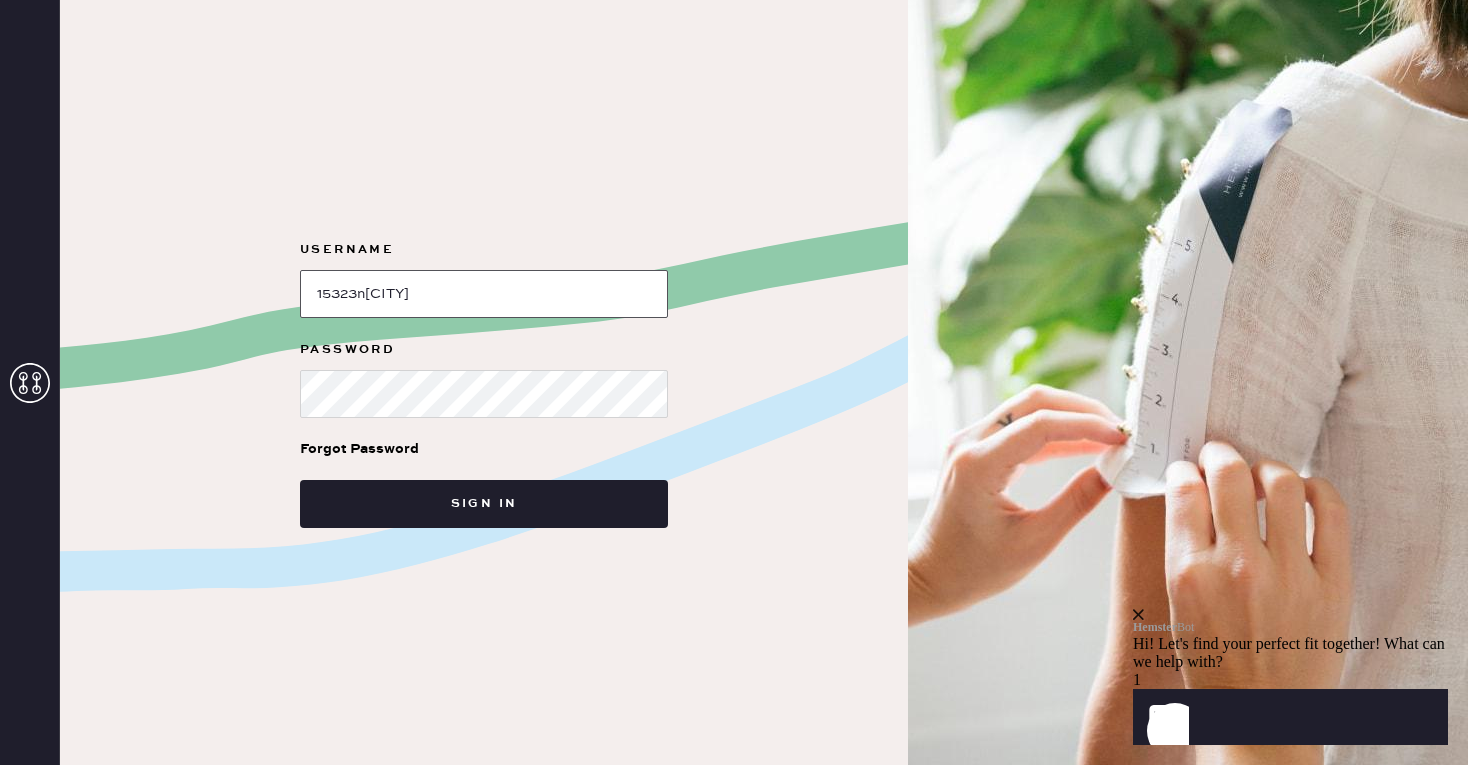 drag, startPoint x: 462, startPoint y: 302, endPoint x: 325, endPoint y: 300, distance: 137.0146 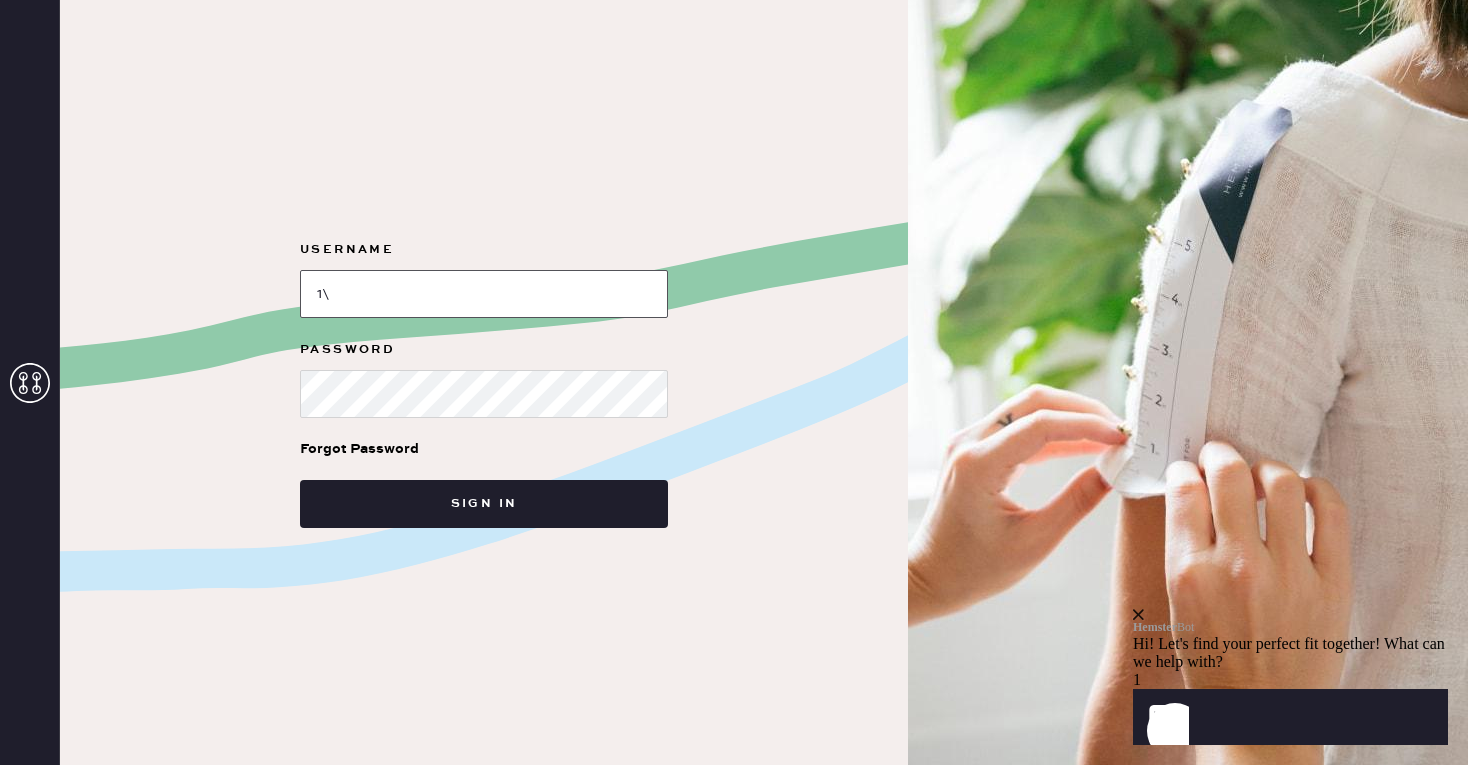 type on "1" 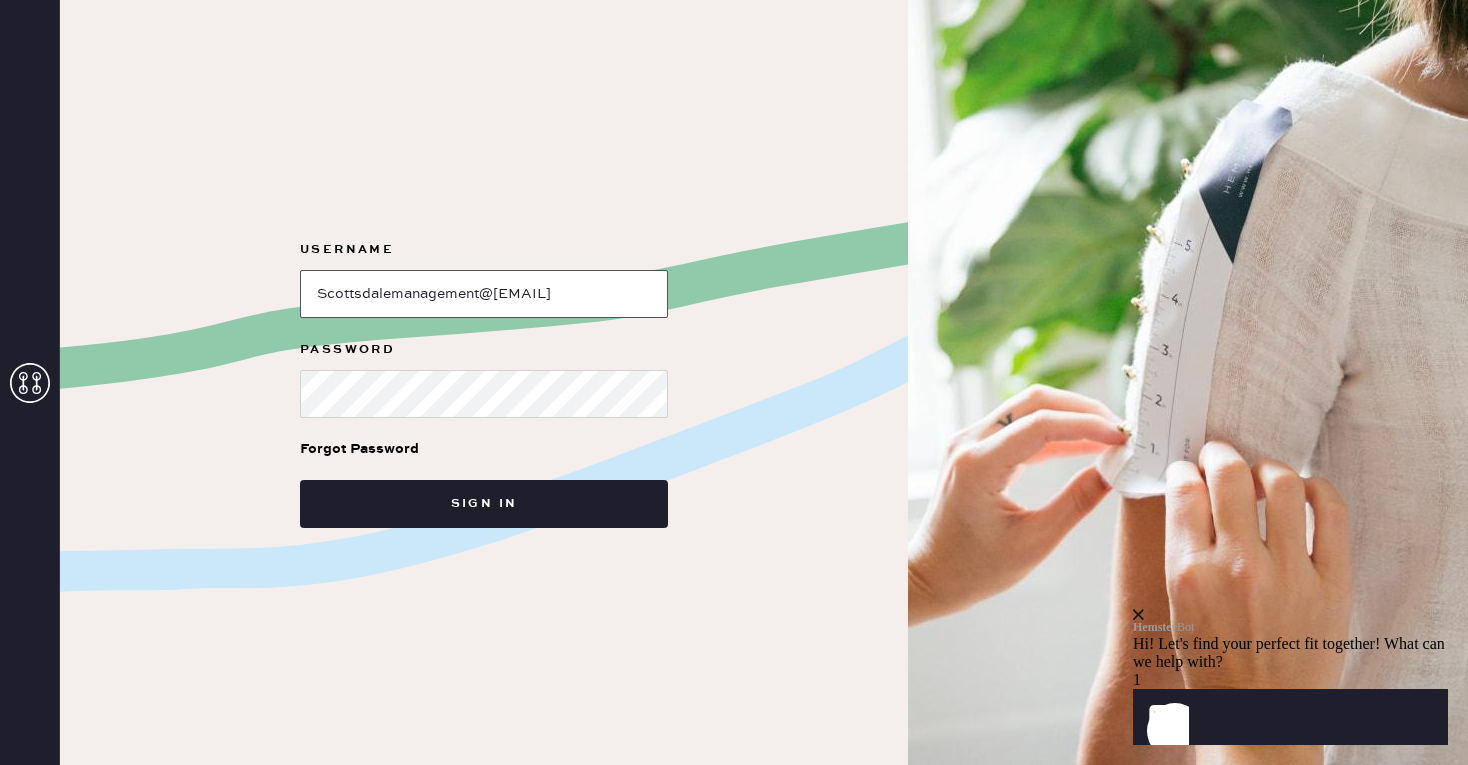 click on "Sign in" at bounding box center (484, 504) 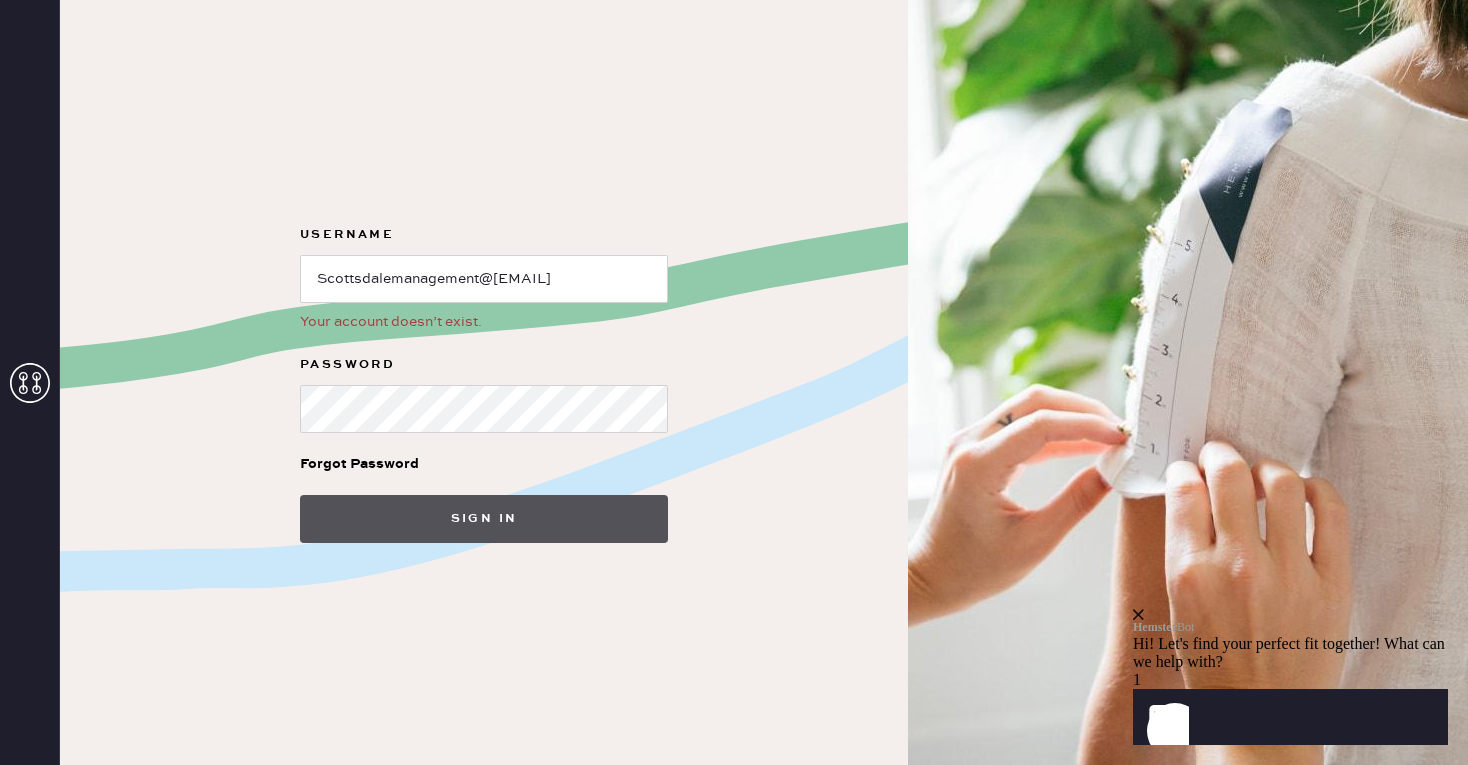 click on "Sign in" at bounding box center (484, 519) 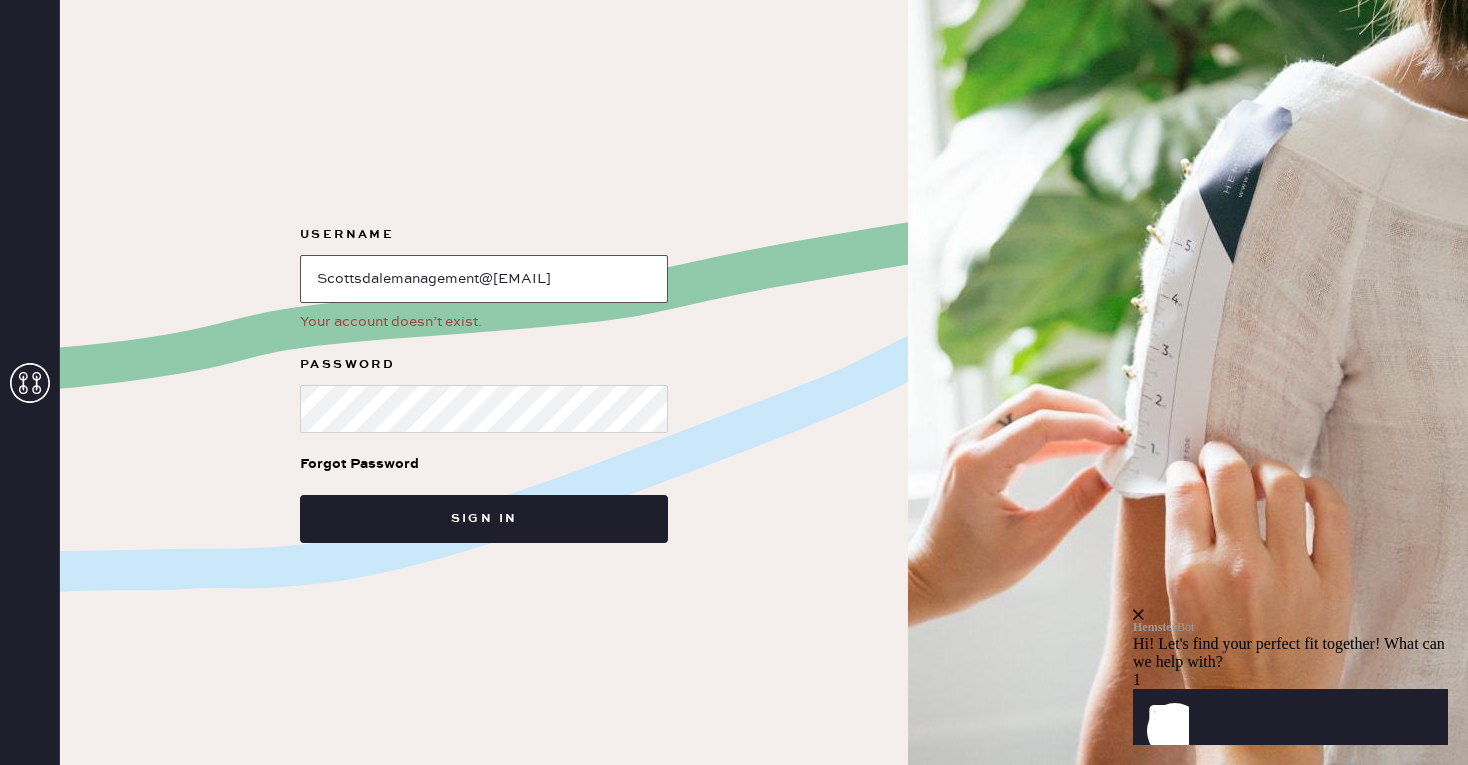 click at bounding box center [484, 279] 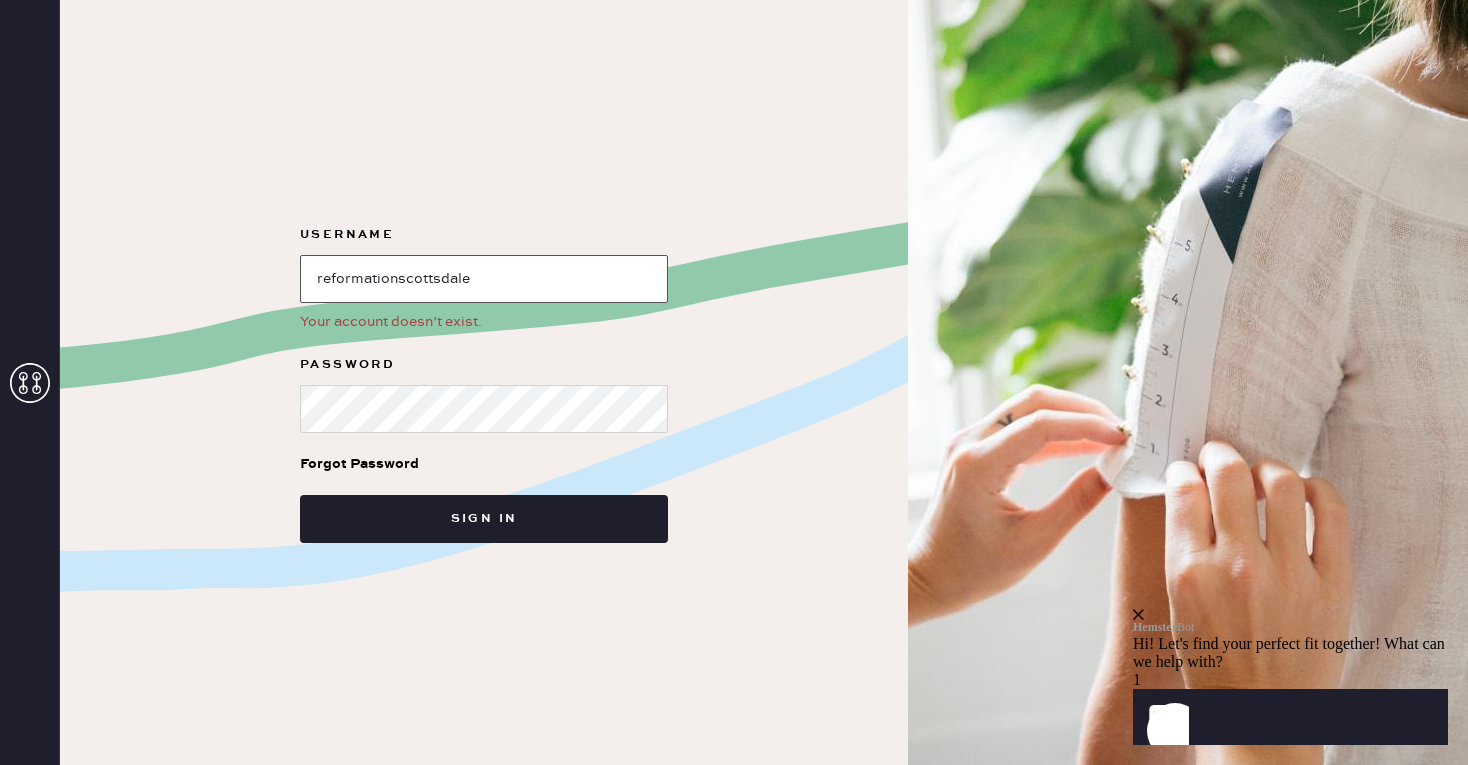 type on "reformationscottsdale" 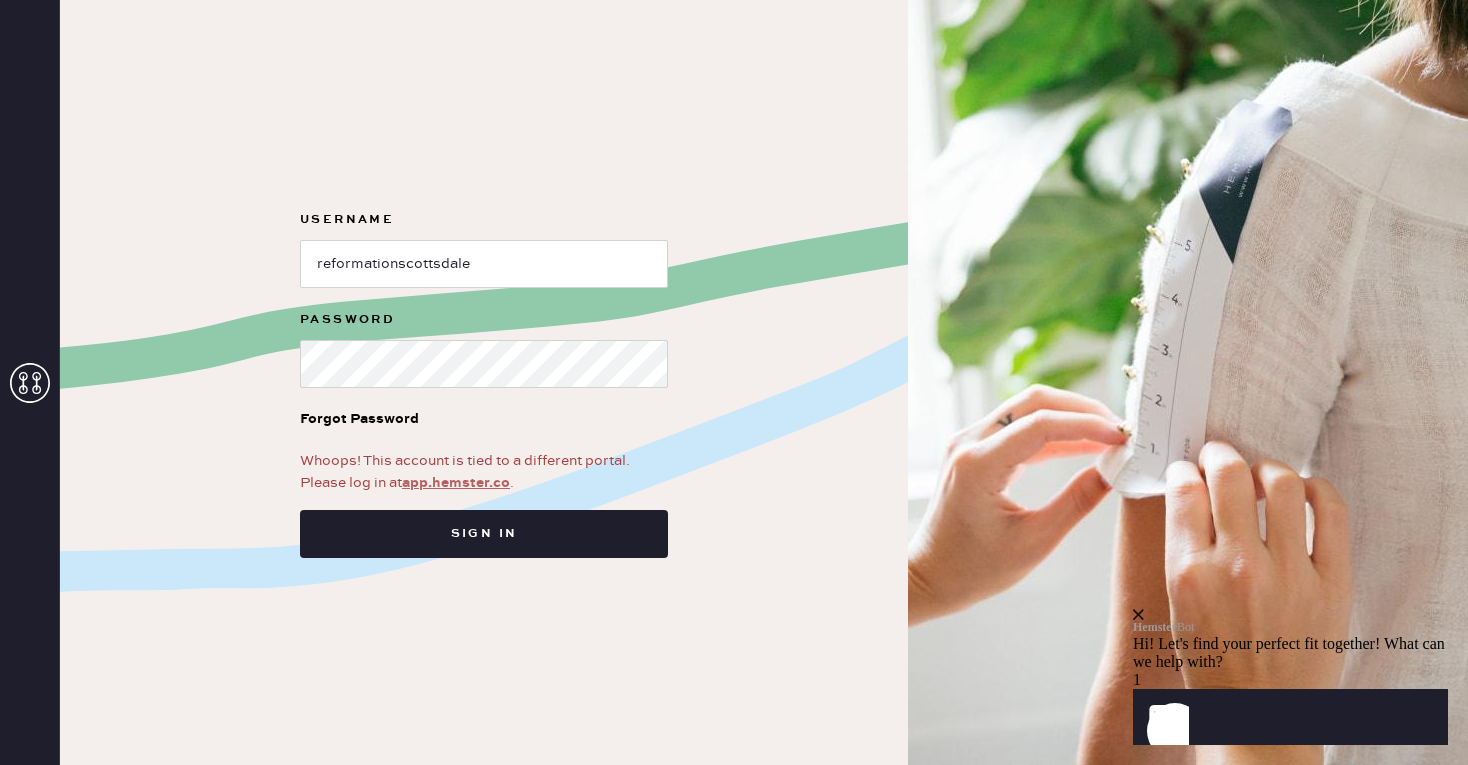 click on "app.hemster.co" at bounding box center (456, 483) 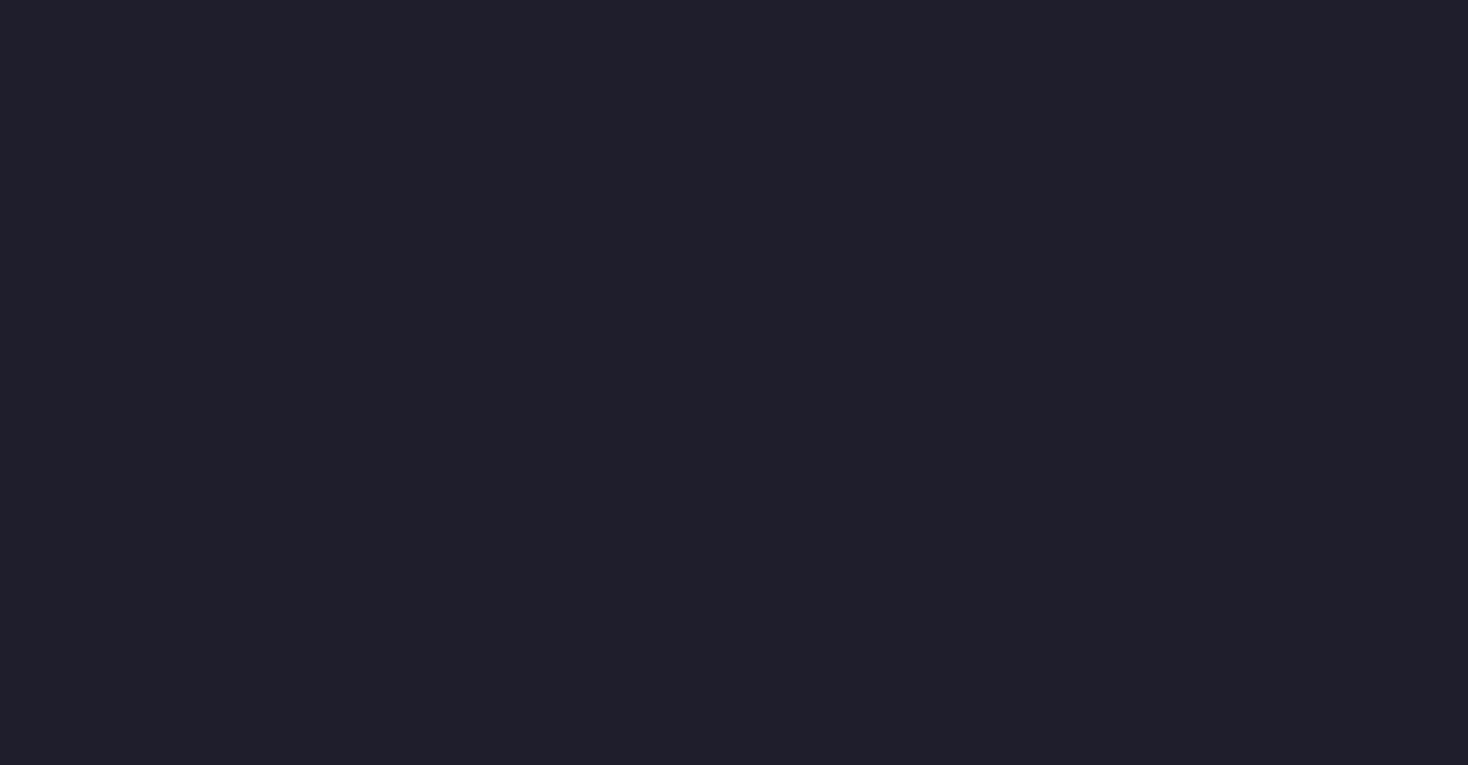 scroll, scrollTop: 0, scrollLeft: 0, axis: both 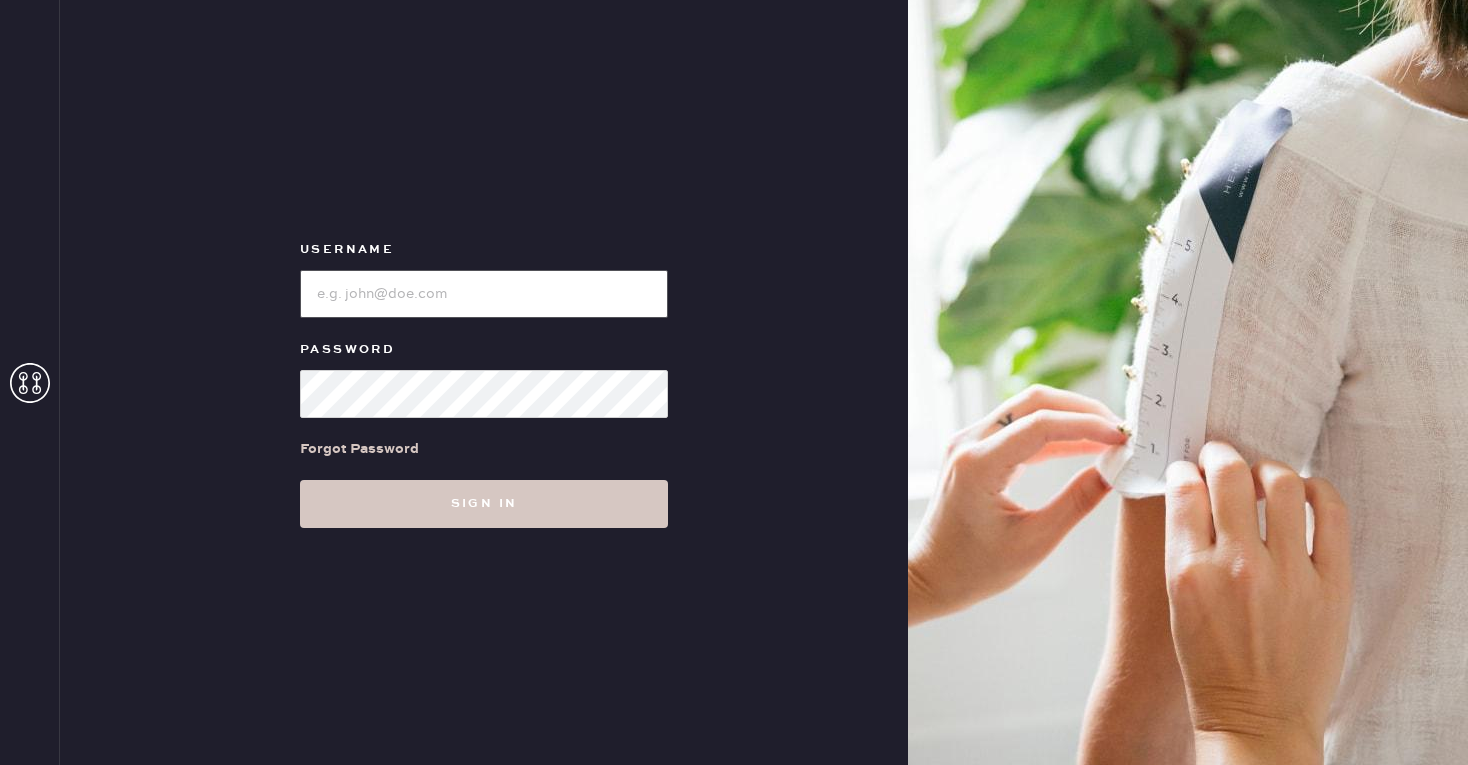click at bounding box center [484, 294] 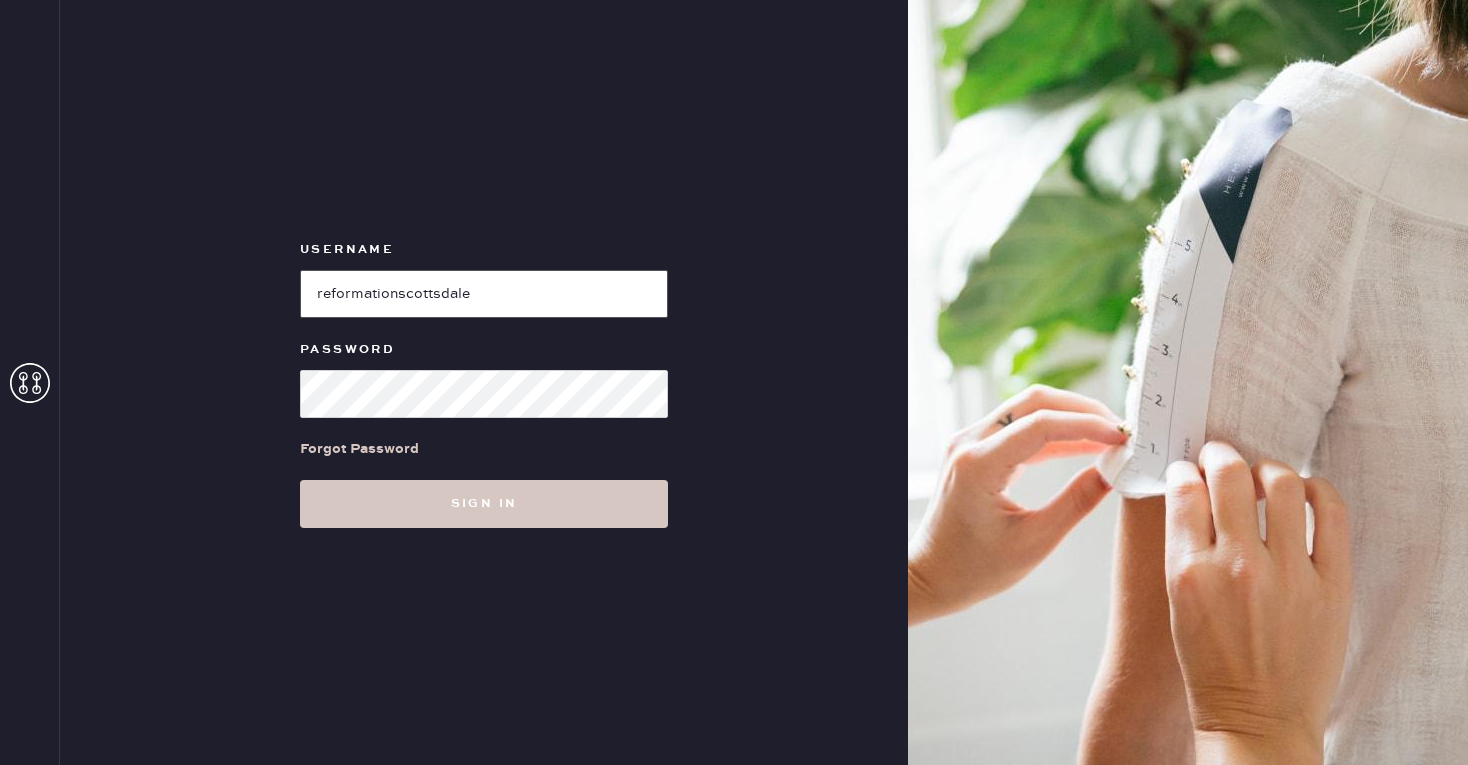 type on "reformationscottsdale" 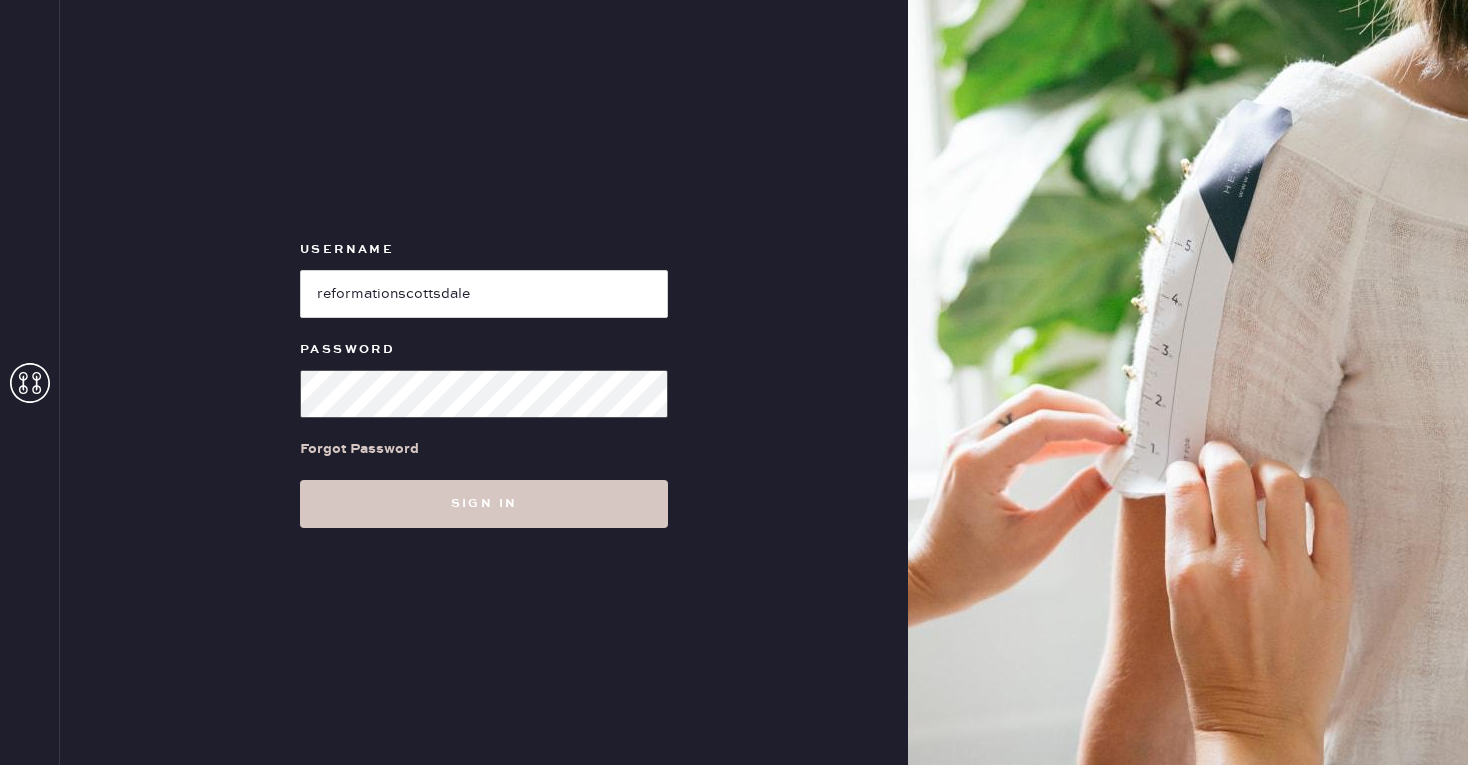 click on "Sign in" at bounding box center (484, 504) 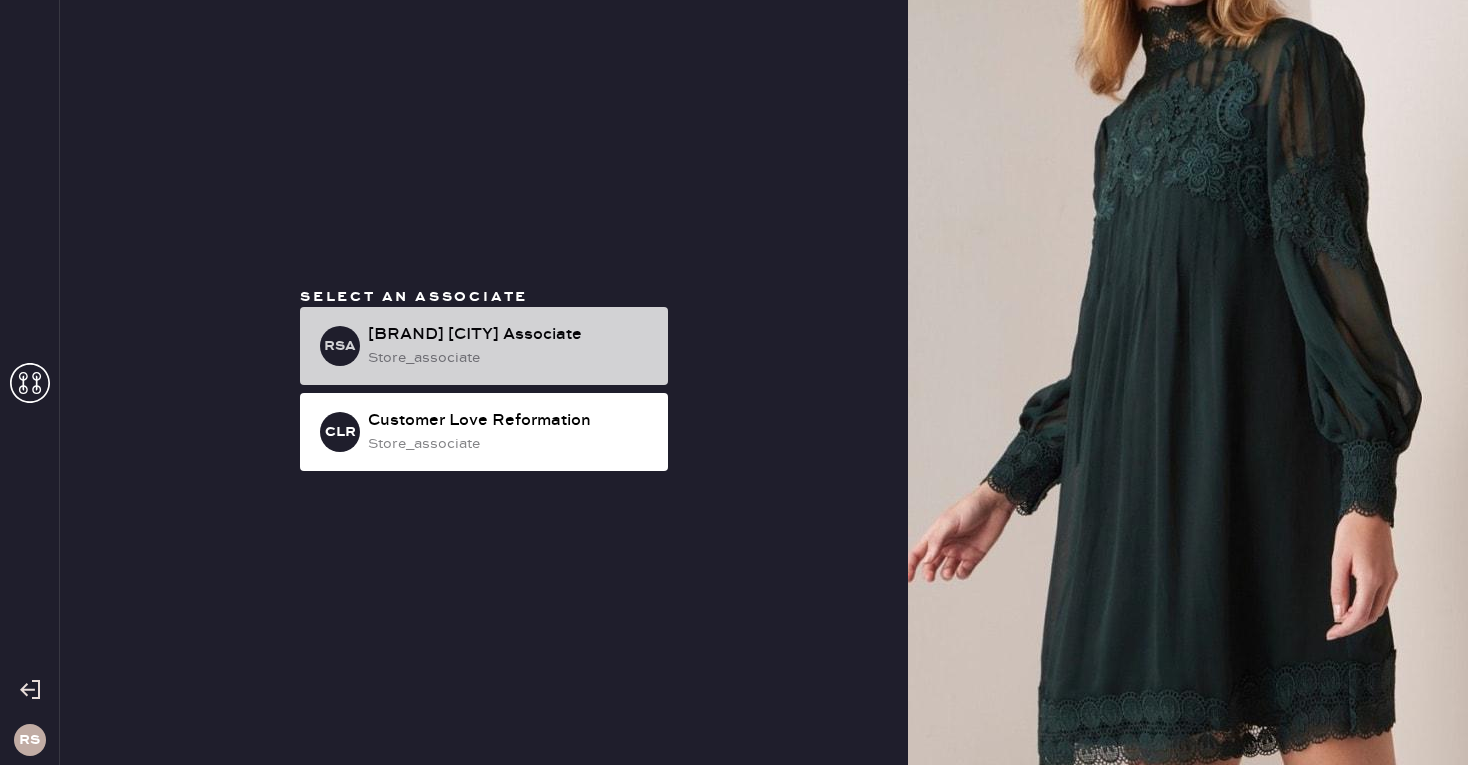 click on "RSA Reformation Scottsdale Associate store_associate" at bounding box center (484, 346) 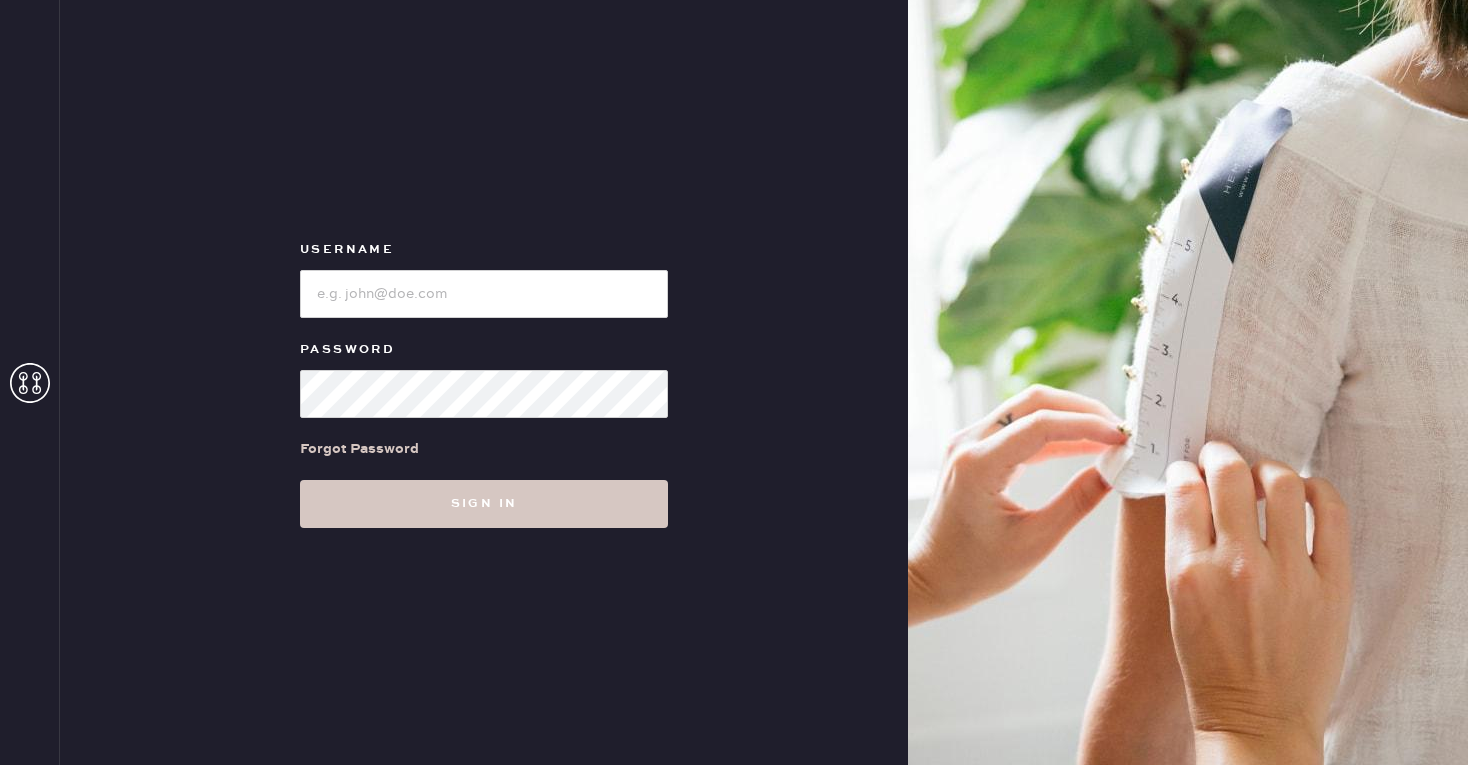 scroll, scrollTop: 0, scrollLeft: 0, axis: both 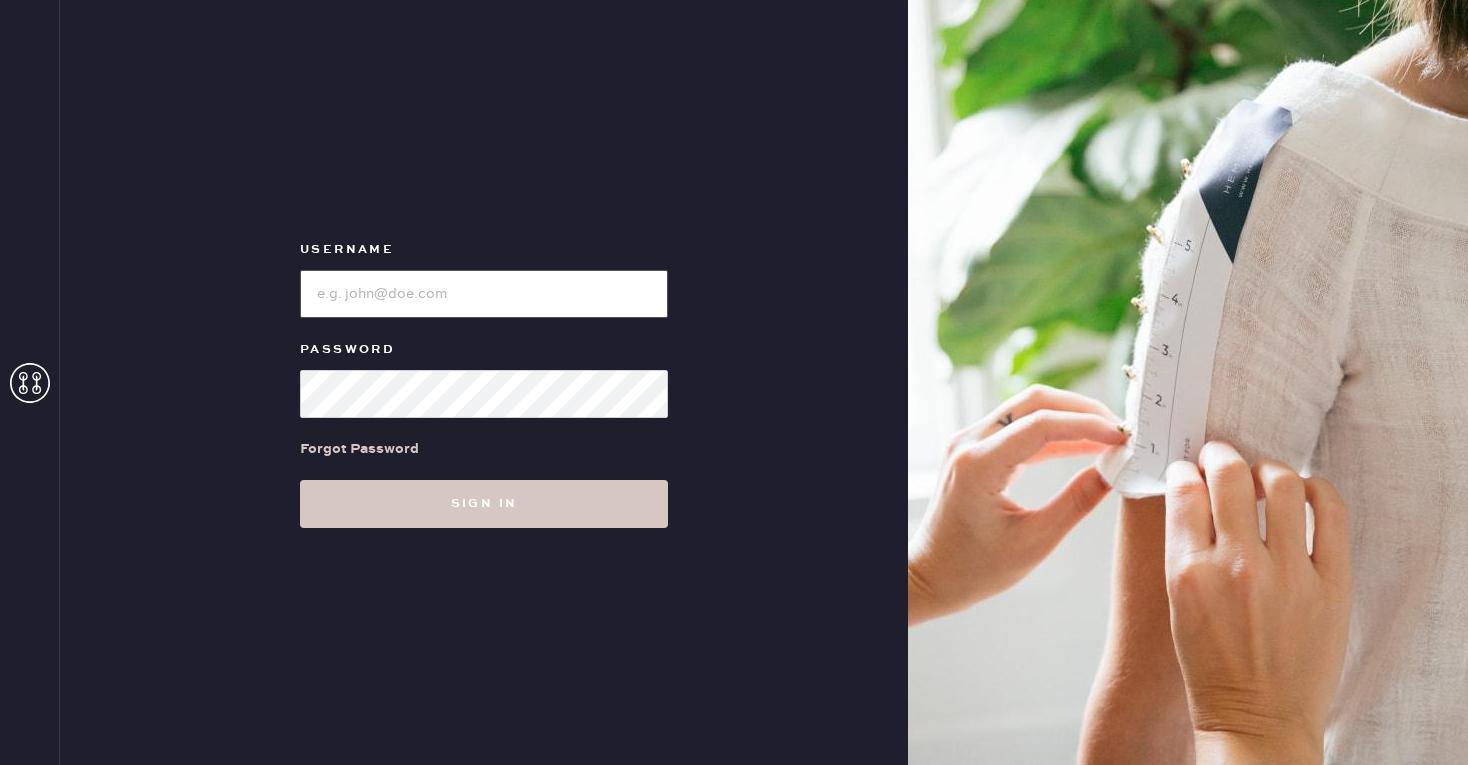 click at bounding box center (484, 294) 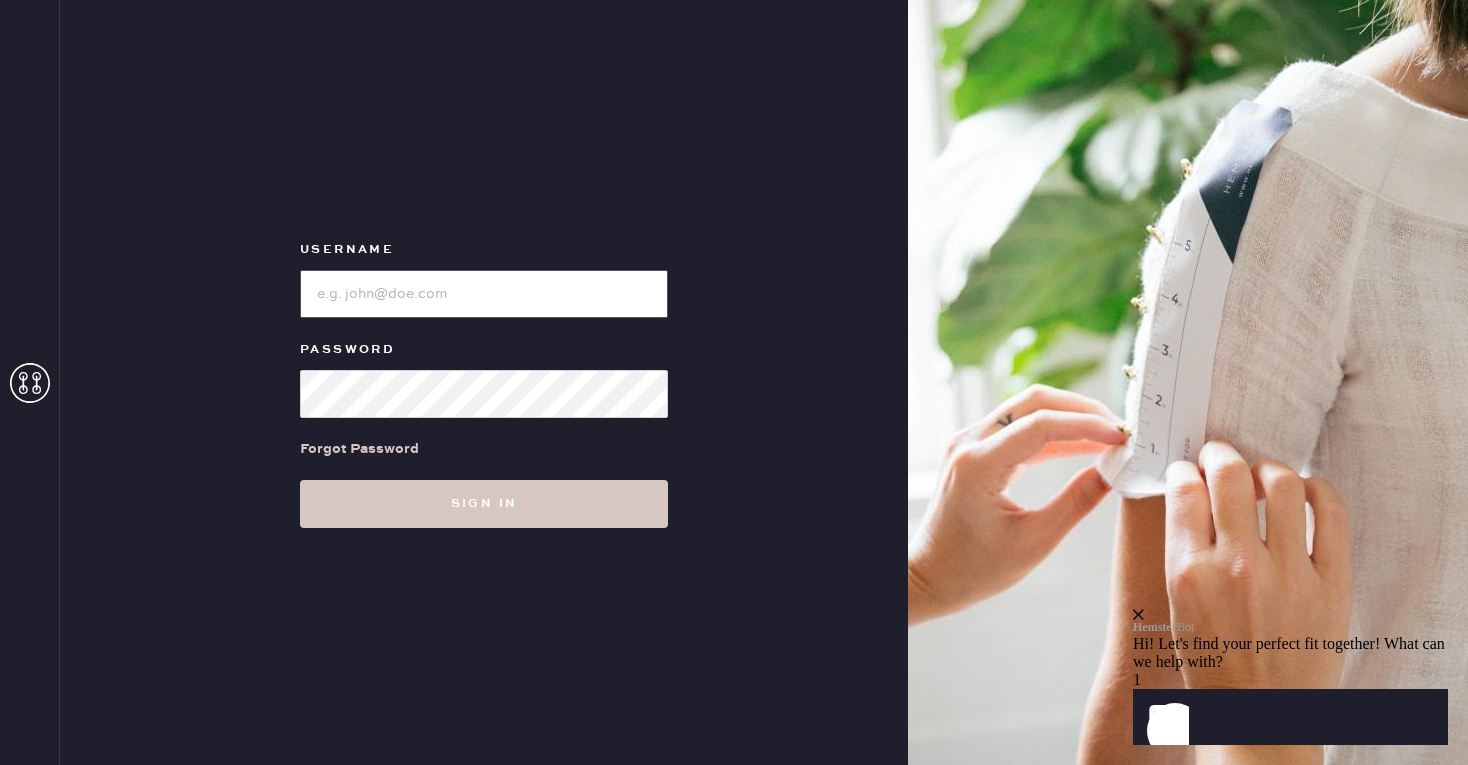 type on "reformationscottsdale" 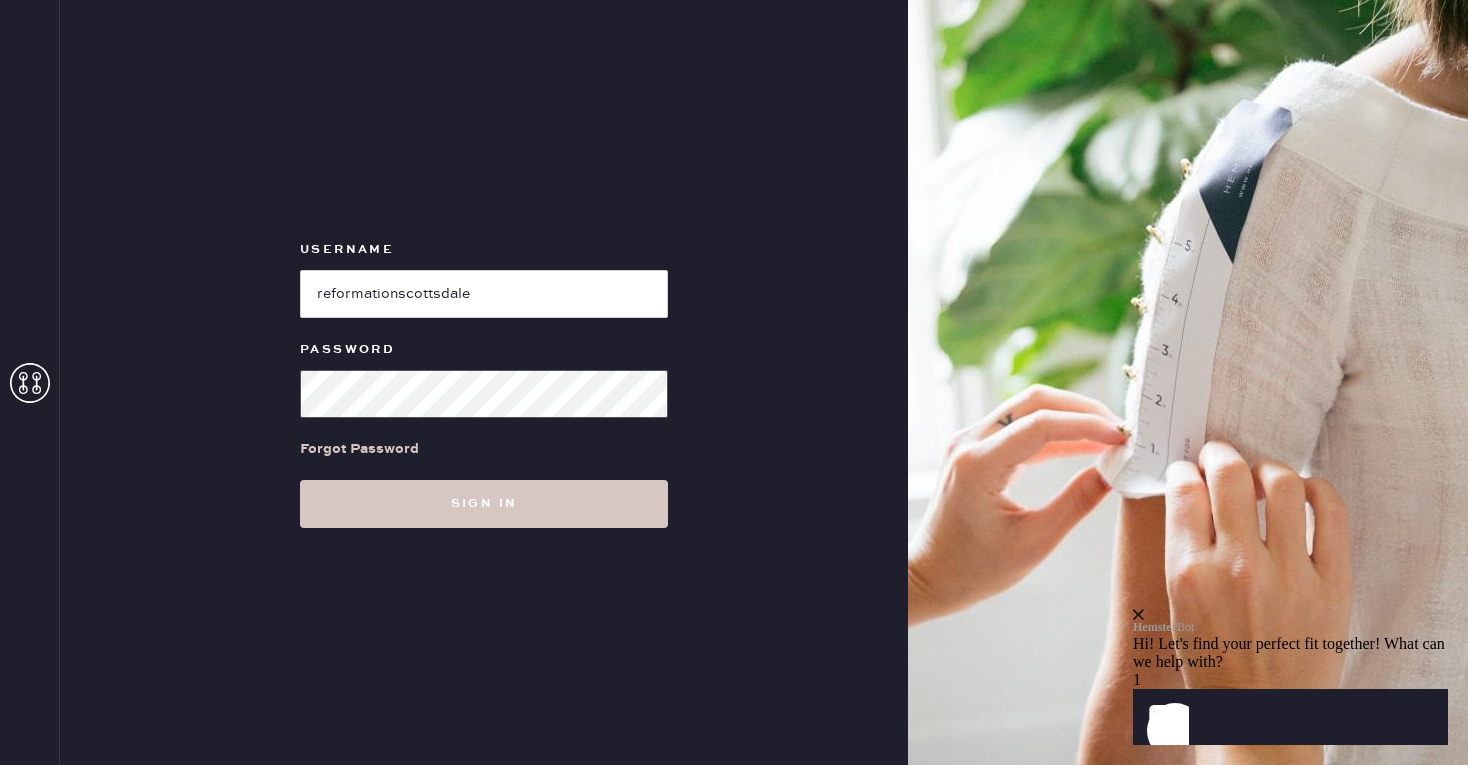 click on "Sign in" at bounding box center [484, 504] 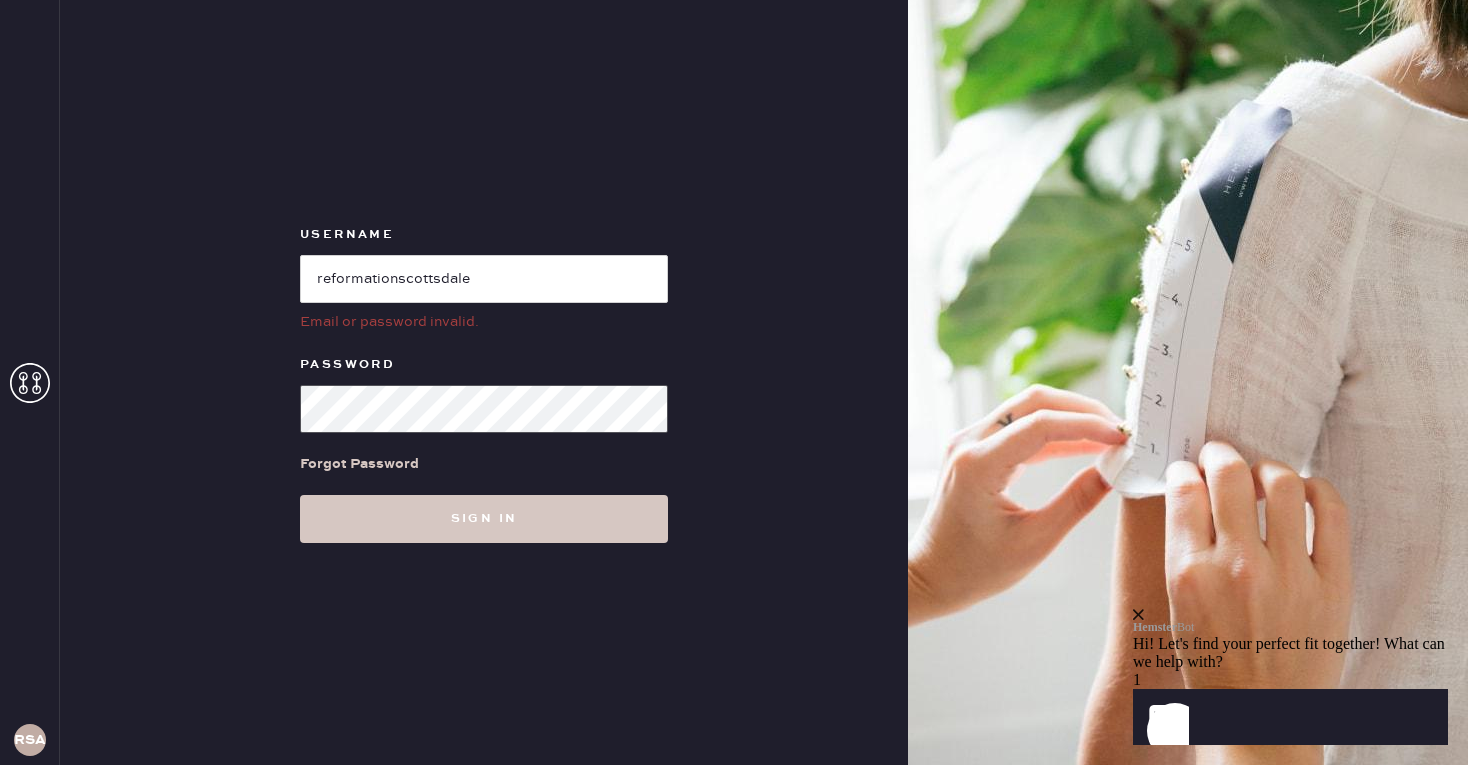 click on "Sign in" at bounding box center [484, 519] 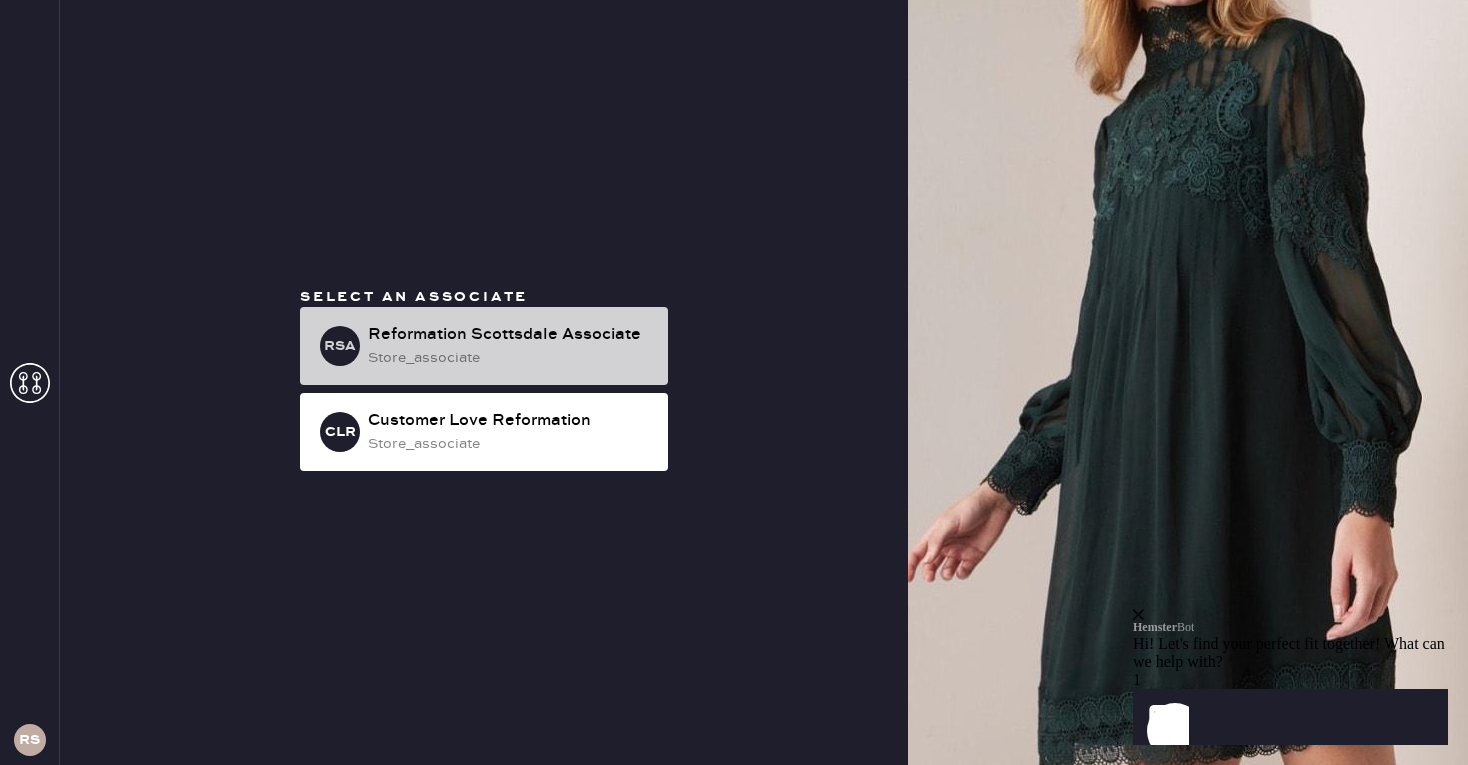 click on "Reformation Scottsdale Associate" at bounding box center (510, 335) 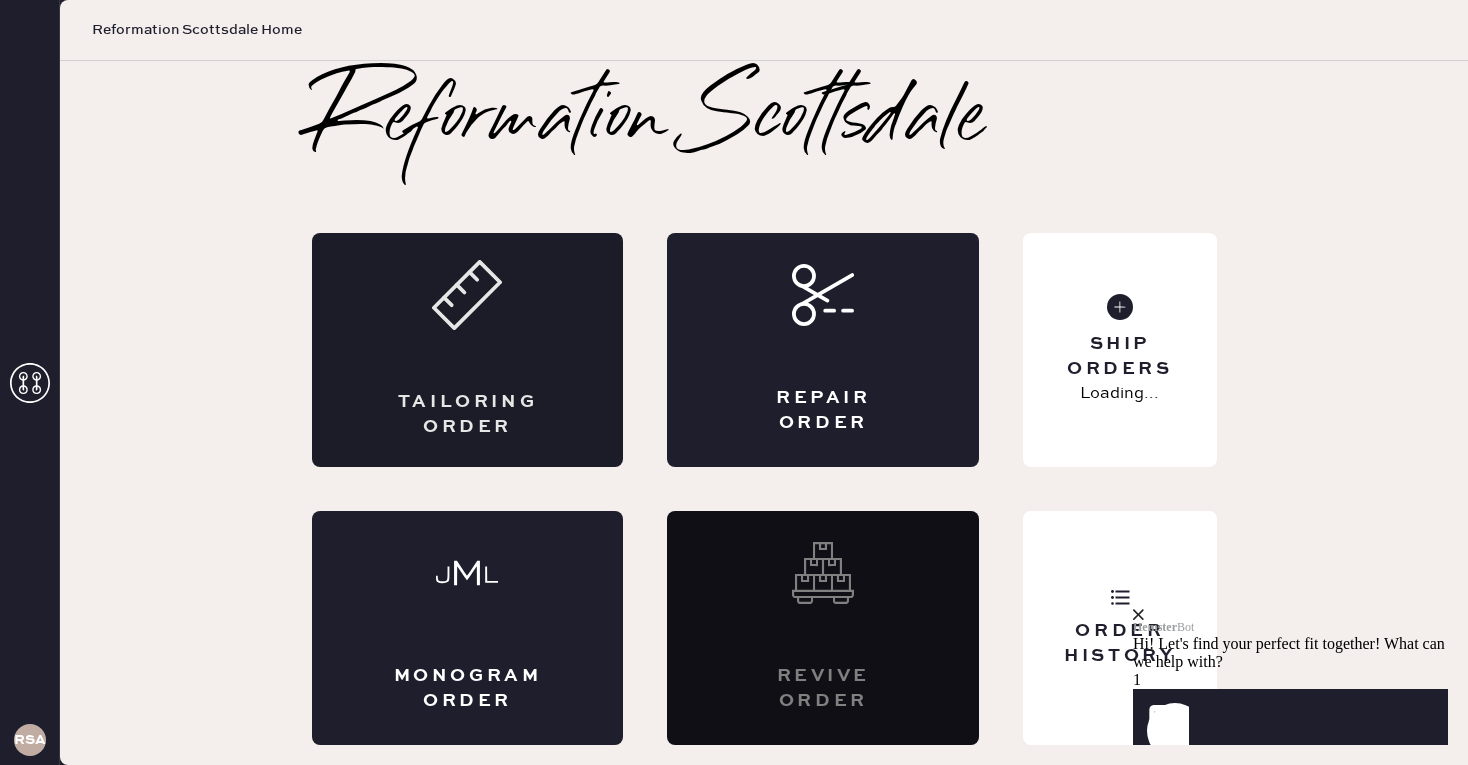 click on "Tailoring Order" at bounding box center (468, 350) 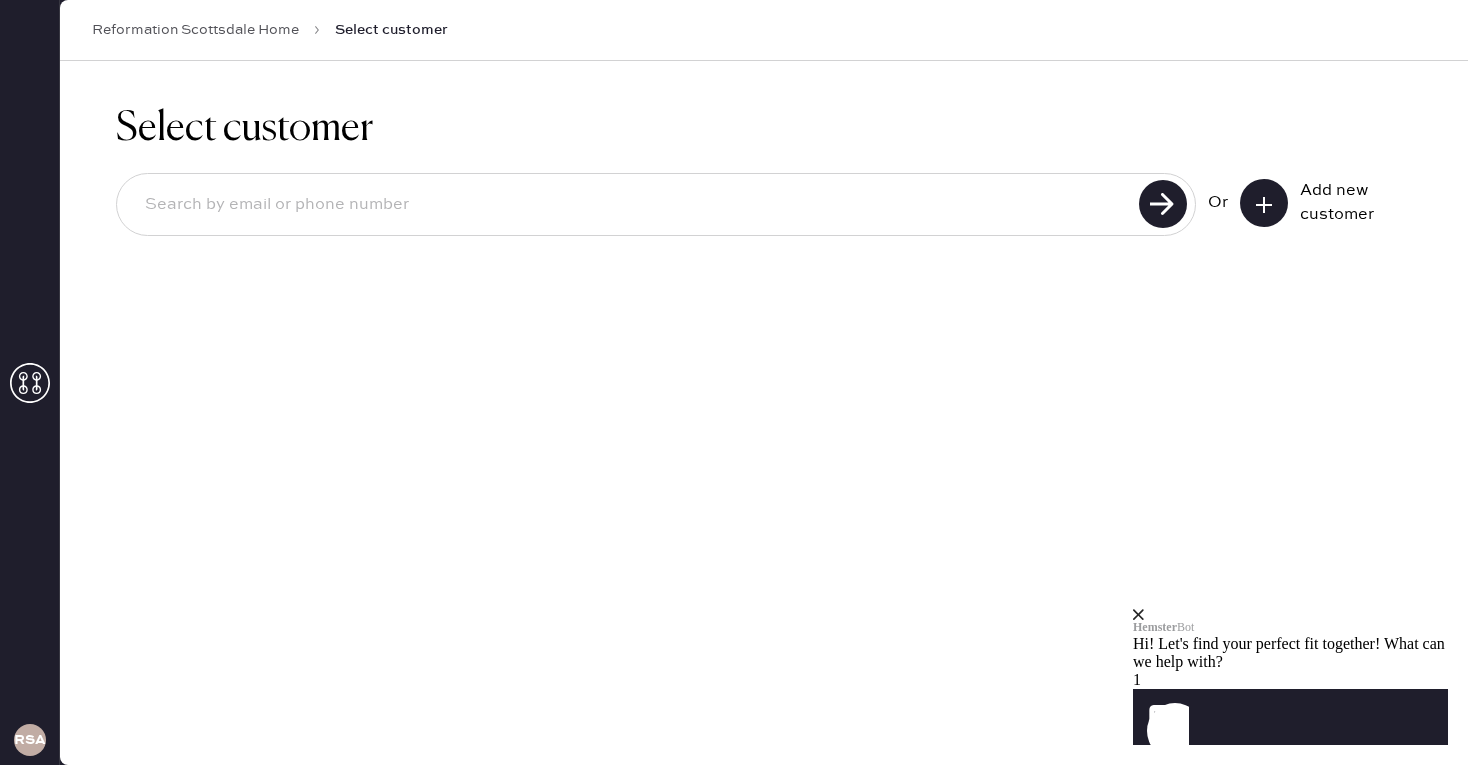 click at bounding box center (631, 205) 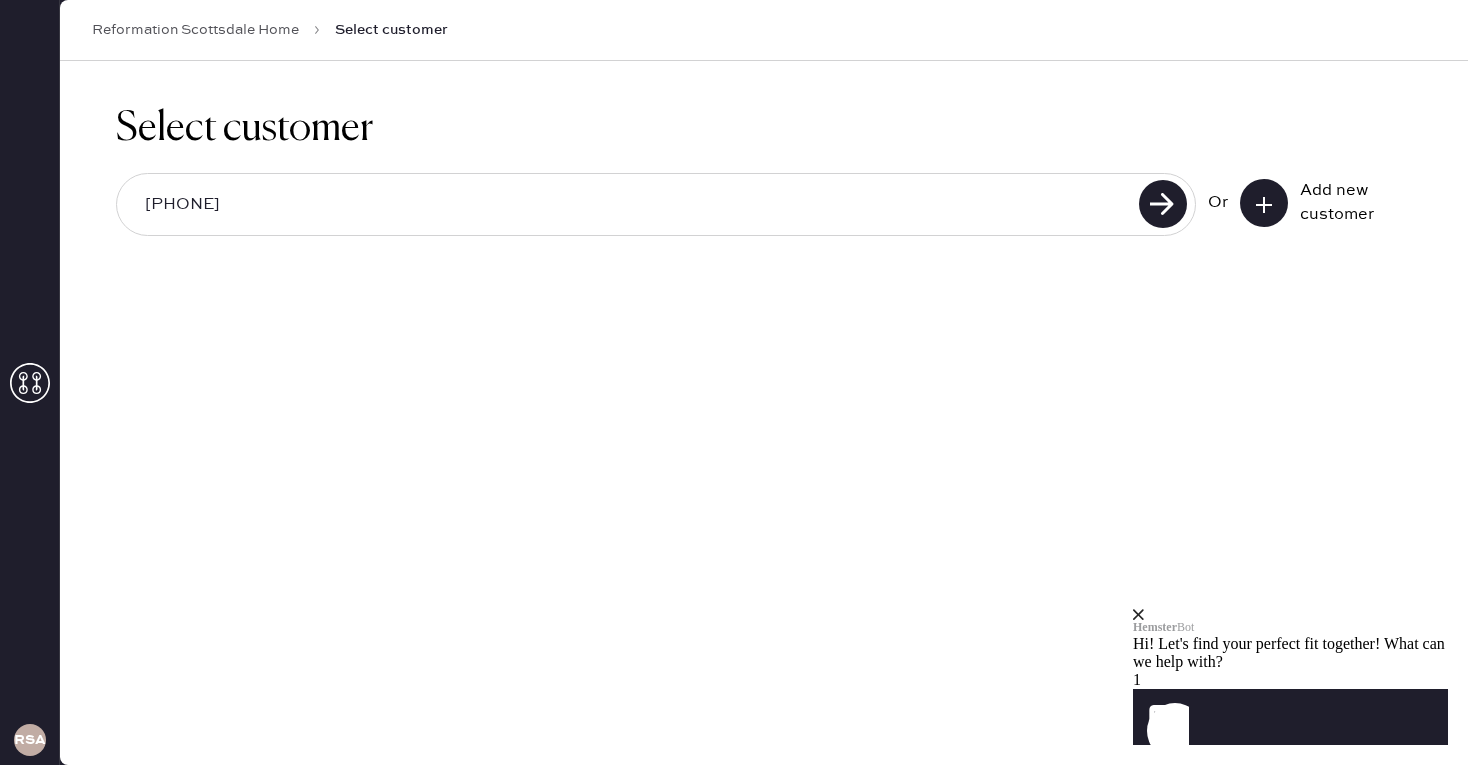 type on "7206447289" 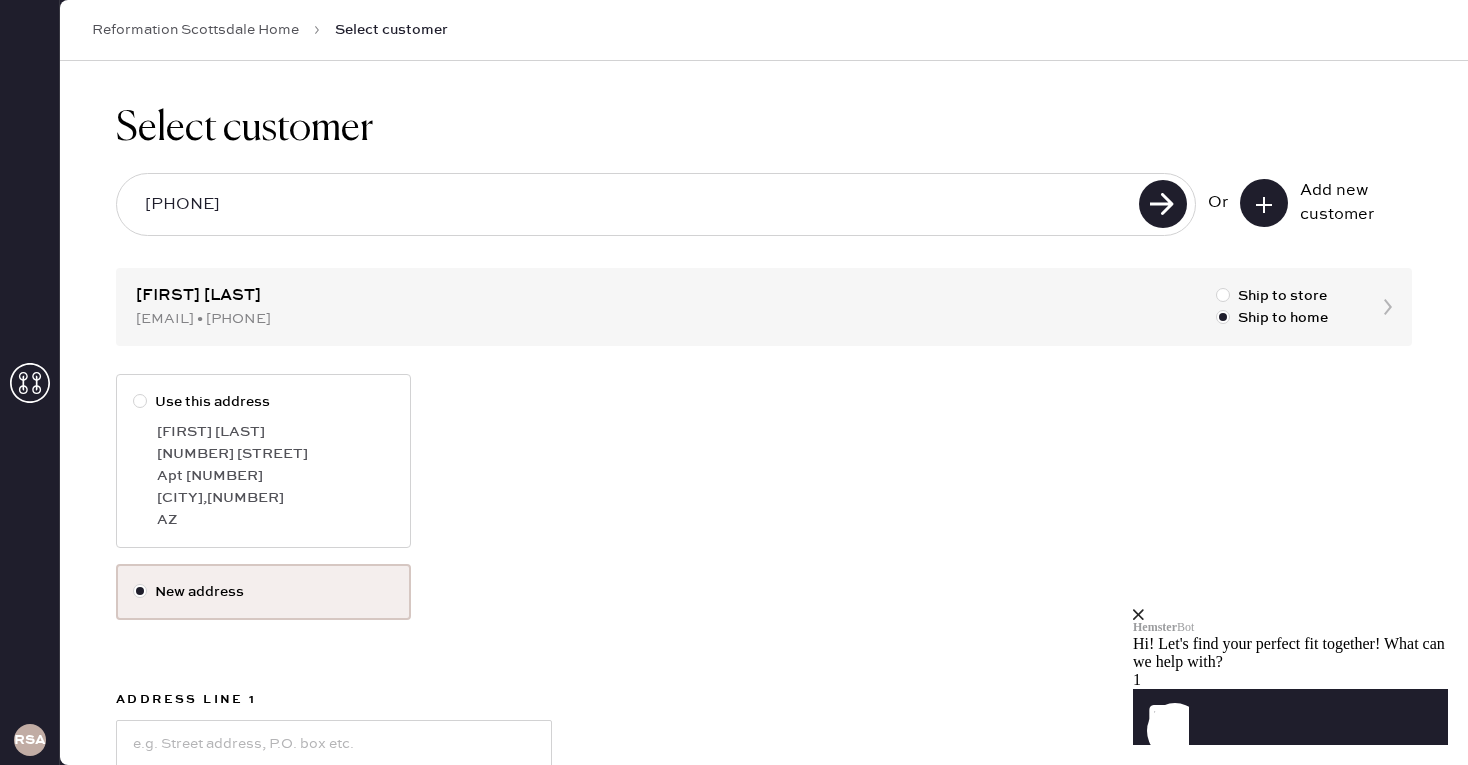 scroll, scrollTop: 81, scrollLeft: 0, axis: vertical 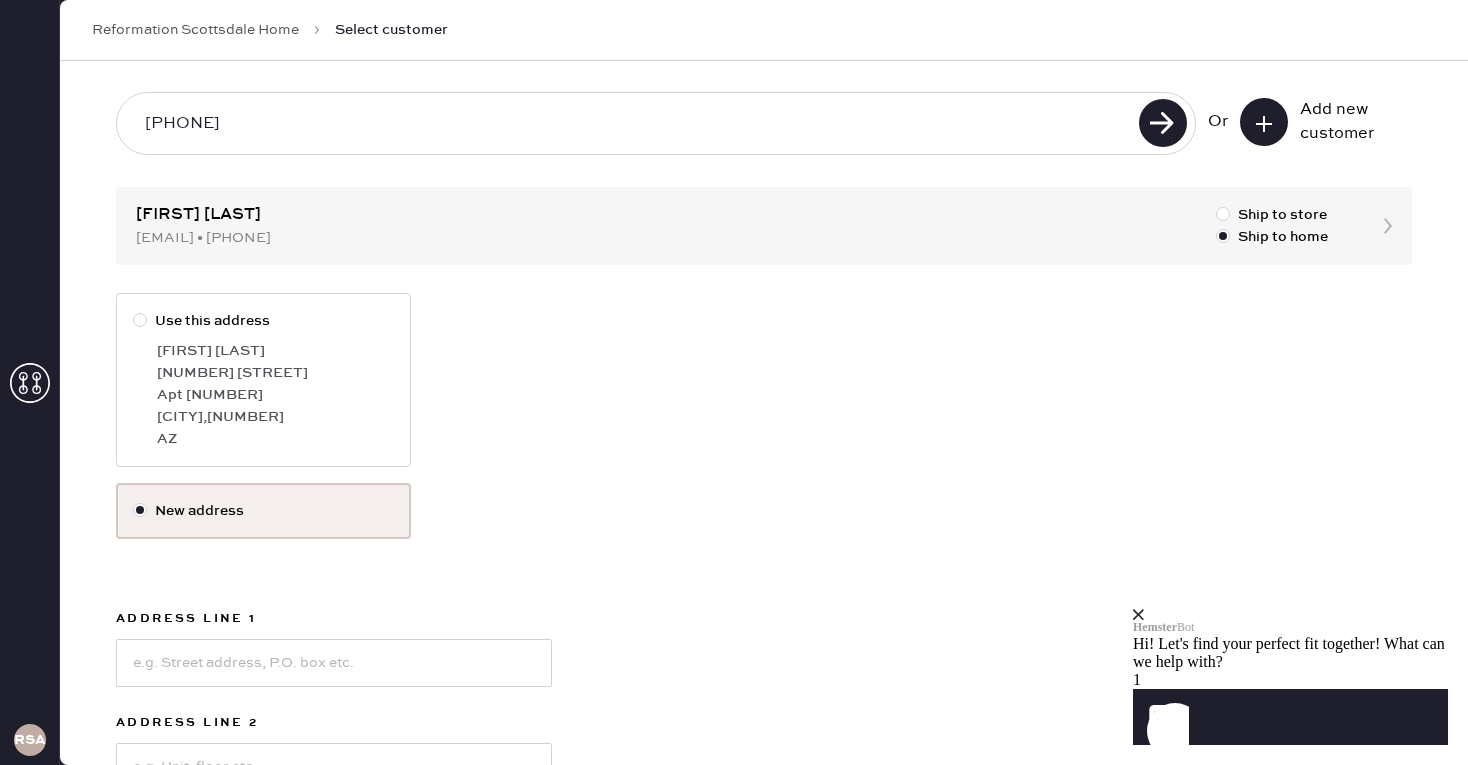 click on "Cambrei Hoffart" at bounding box center (275, 351) 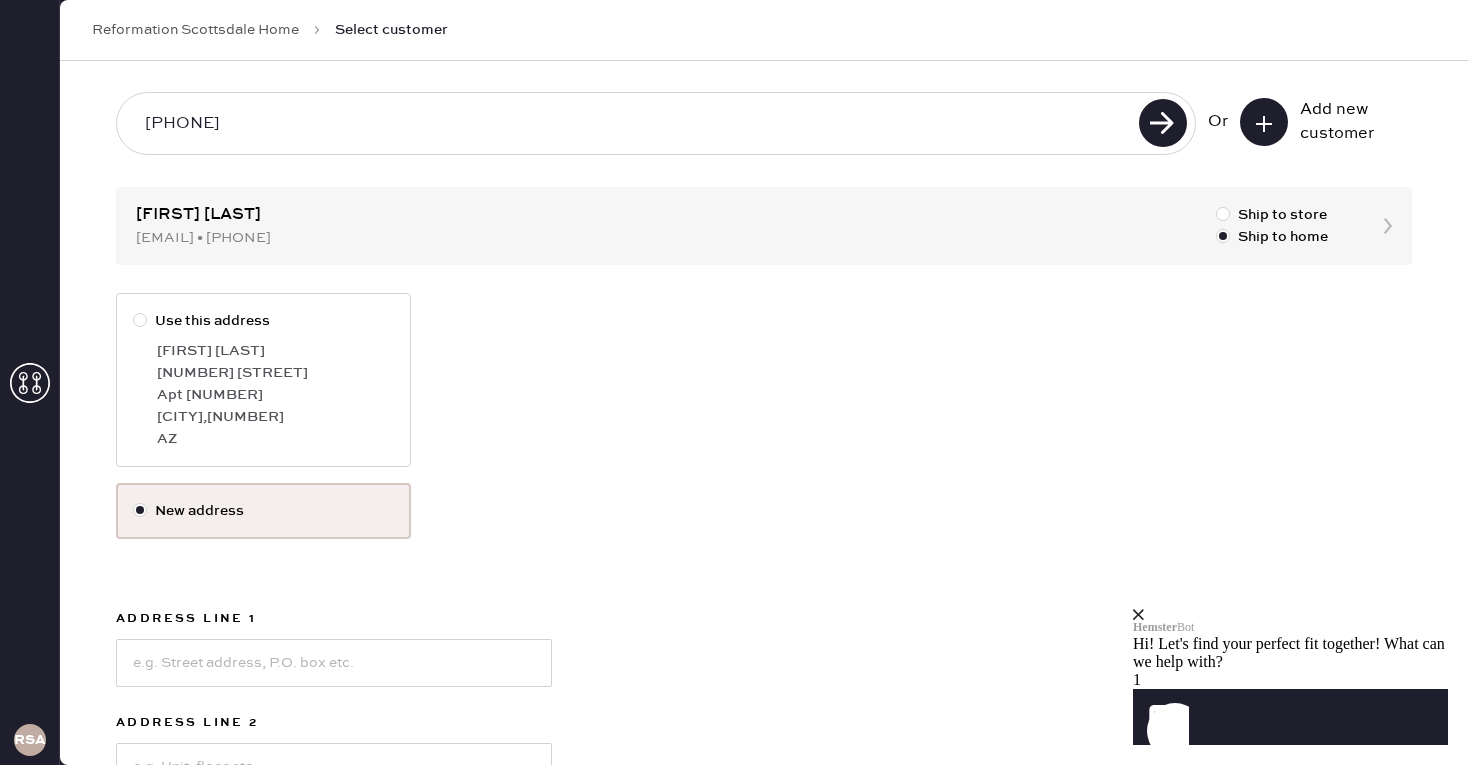 radio on "true" 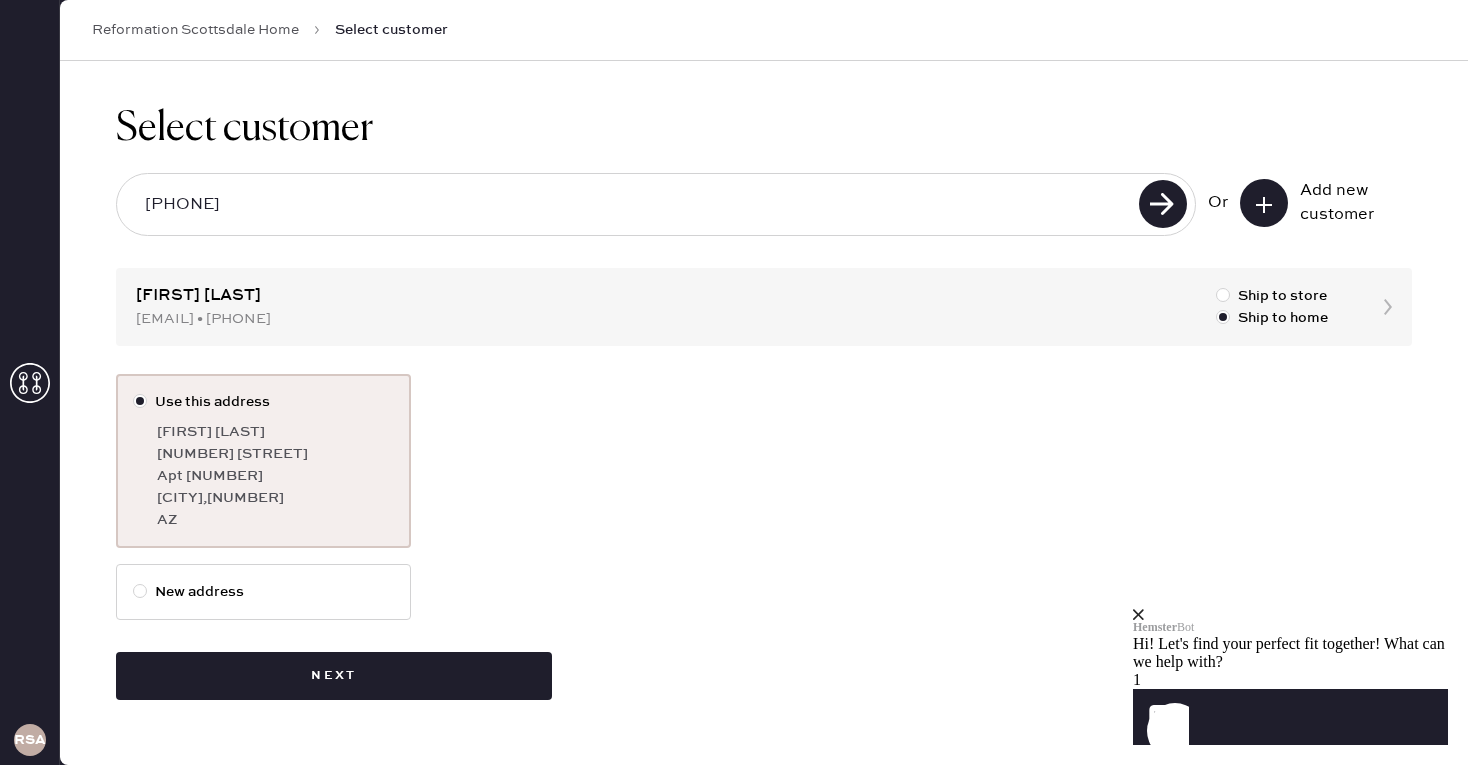 scroll, scrollTop: 0, scrollLeft: 0, axis: both 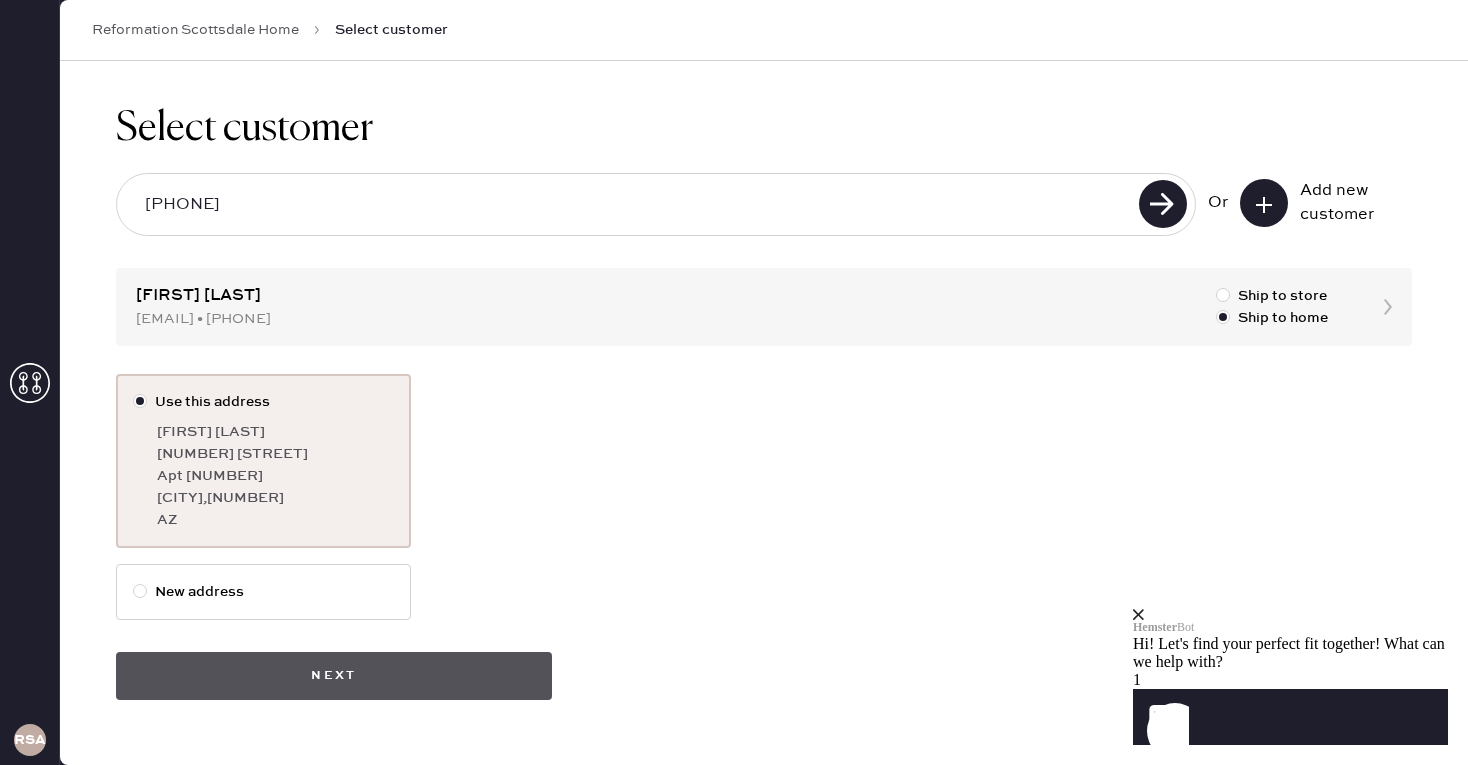 click on "Next" at bounding box center [334, 676] 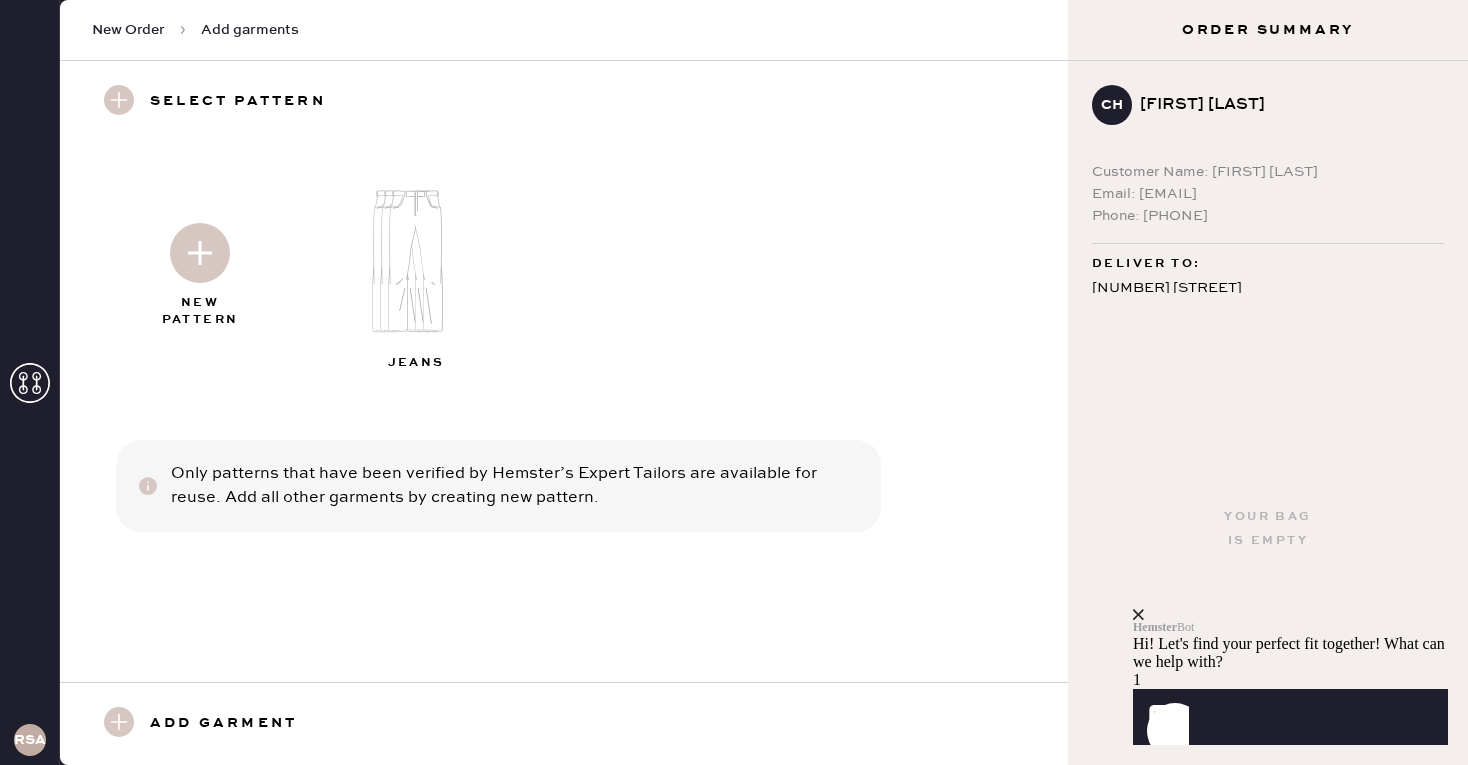 click 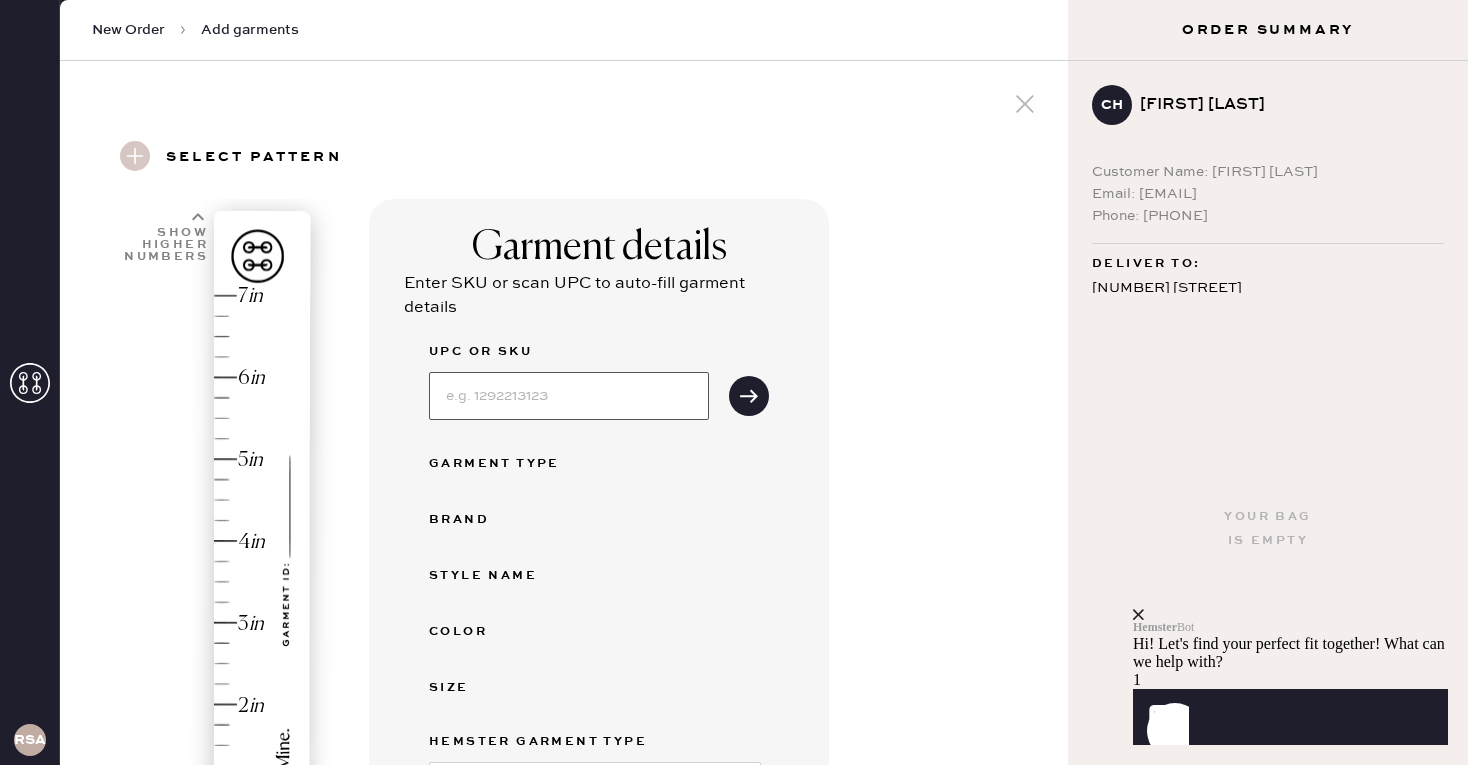 click at bounding box center [569, 396] 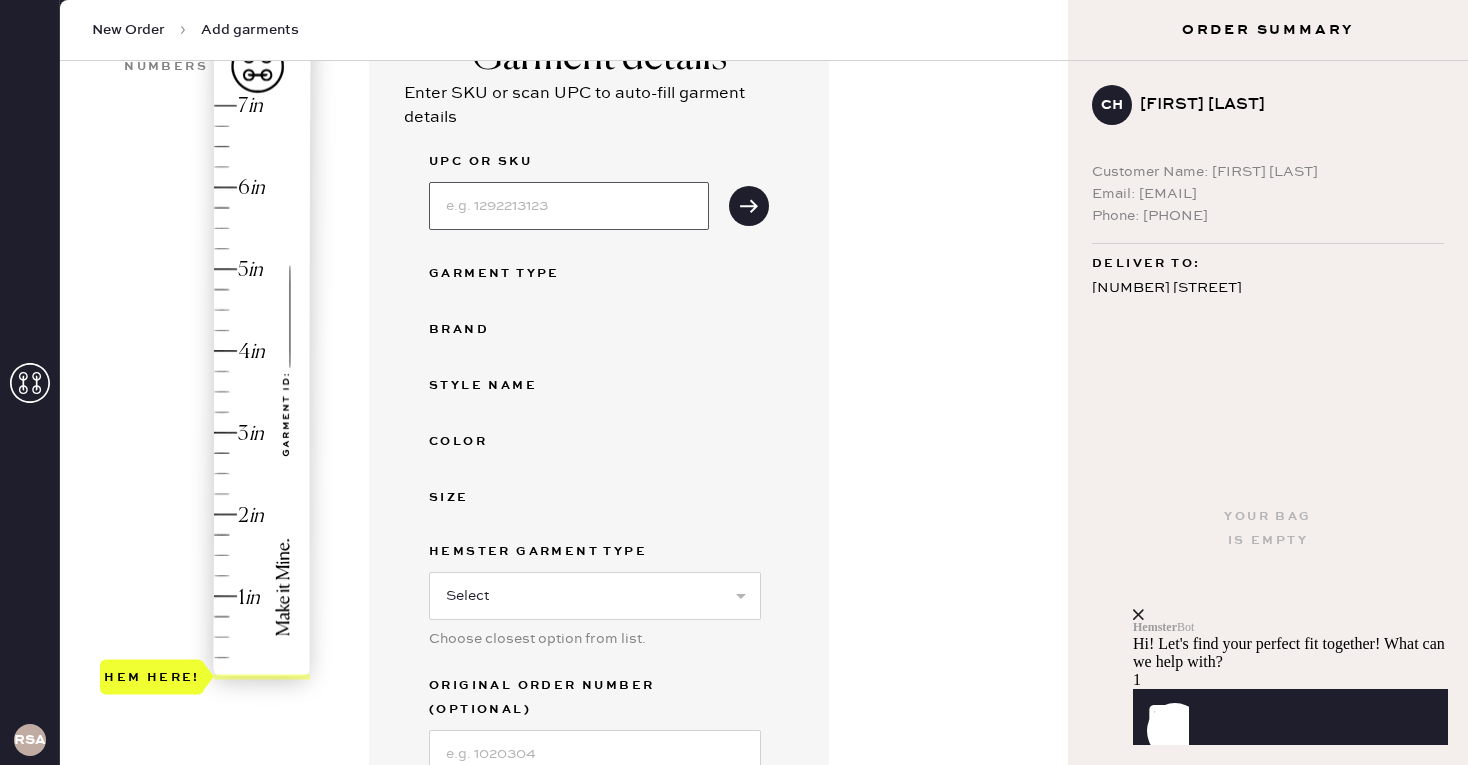 scroll, scrollTop: 189, scrollLeft: 0, axis: vertical 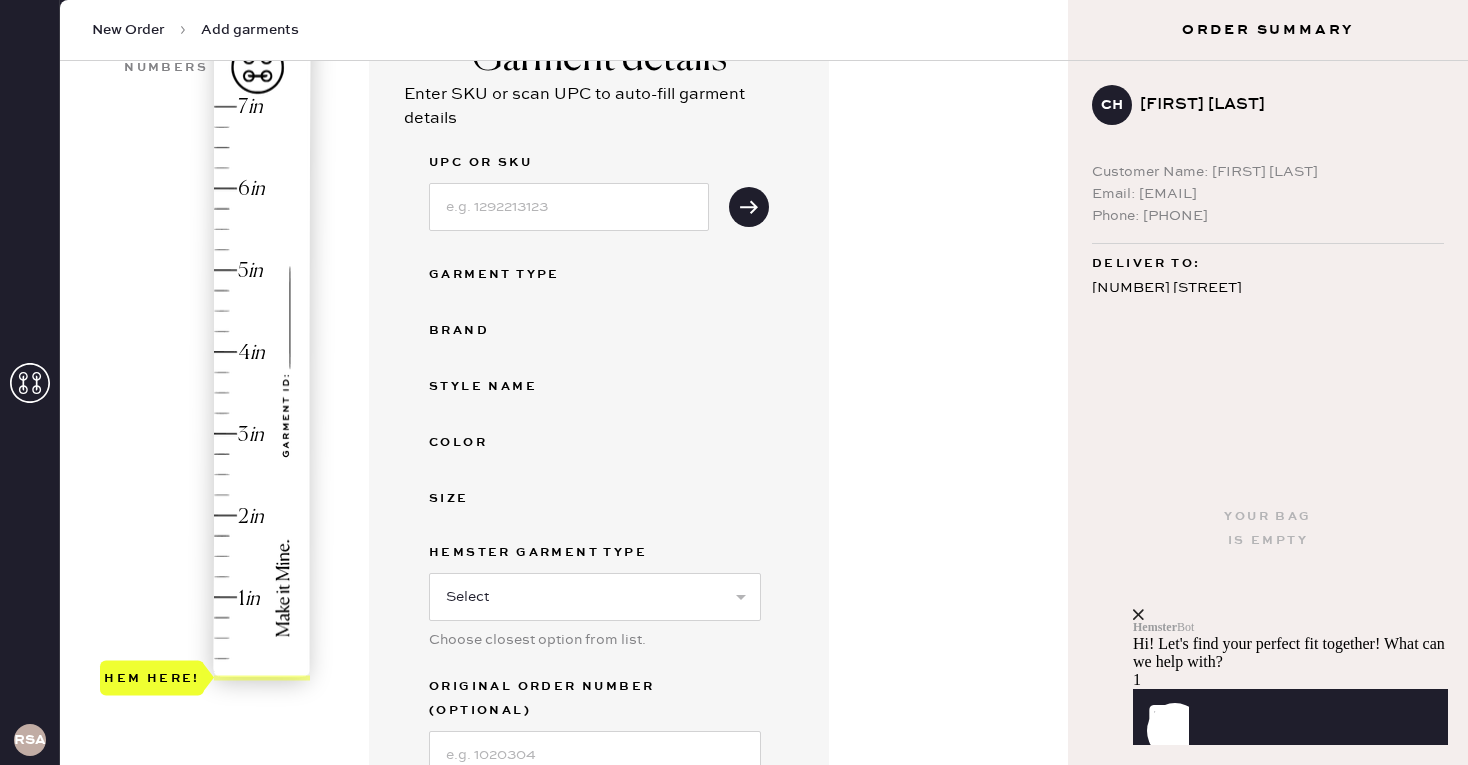 click on "Hem here!" at bounding box center (206, 393) 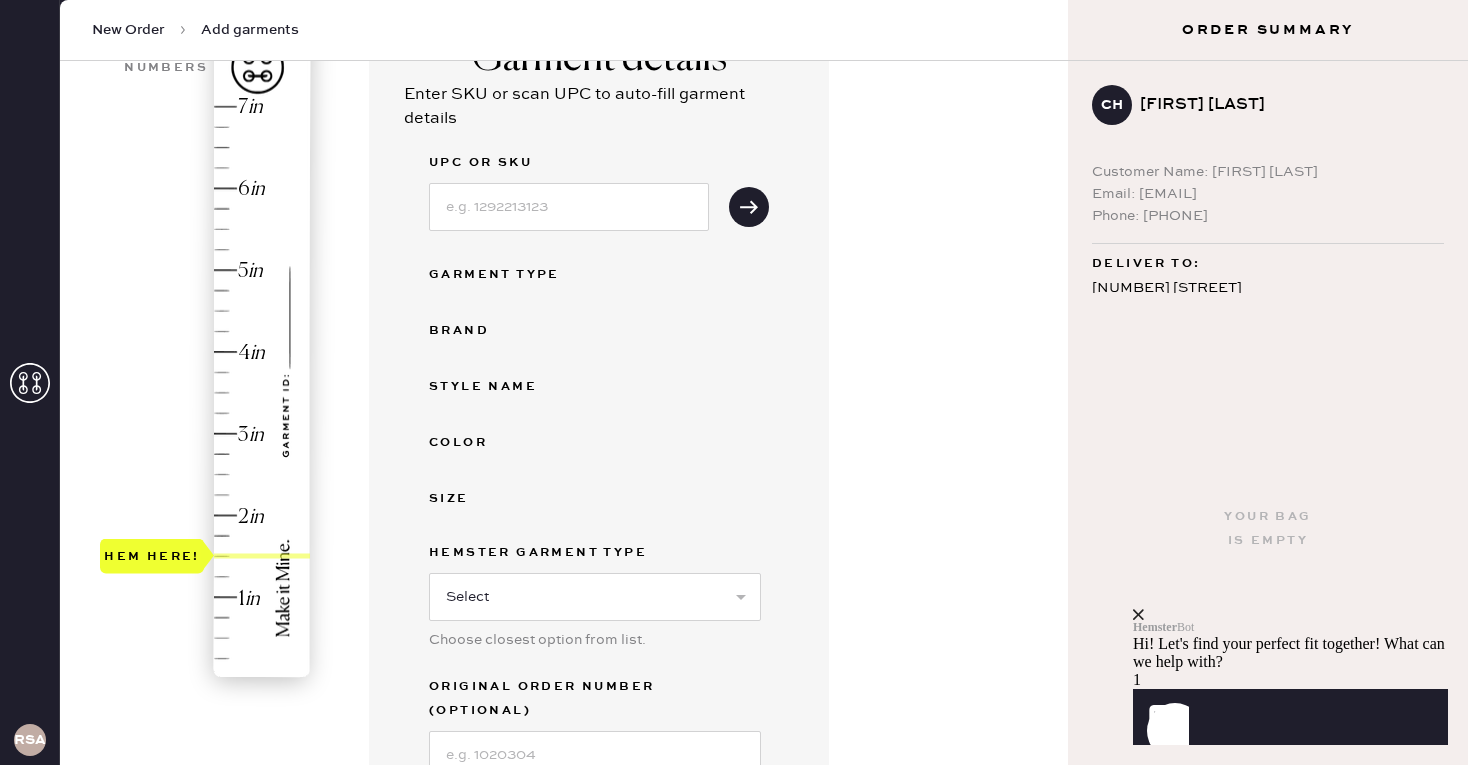 click on "Hem here!" at bounding box center [206, 393] 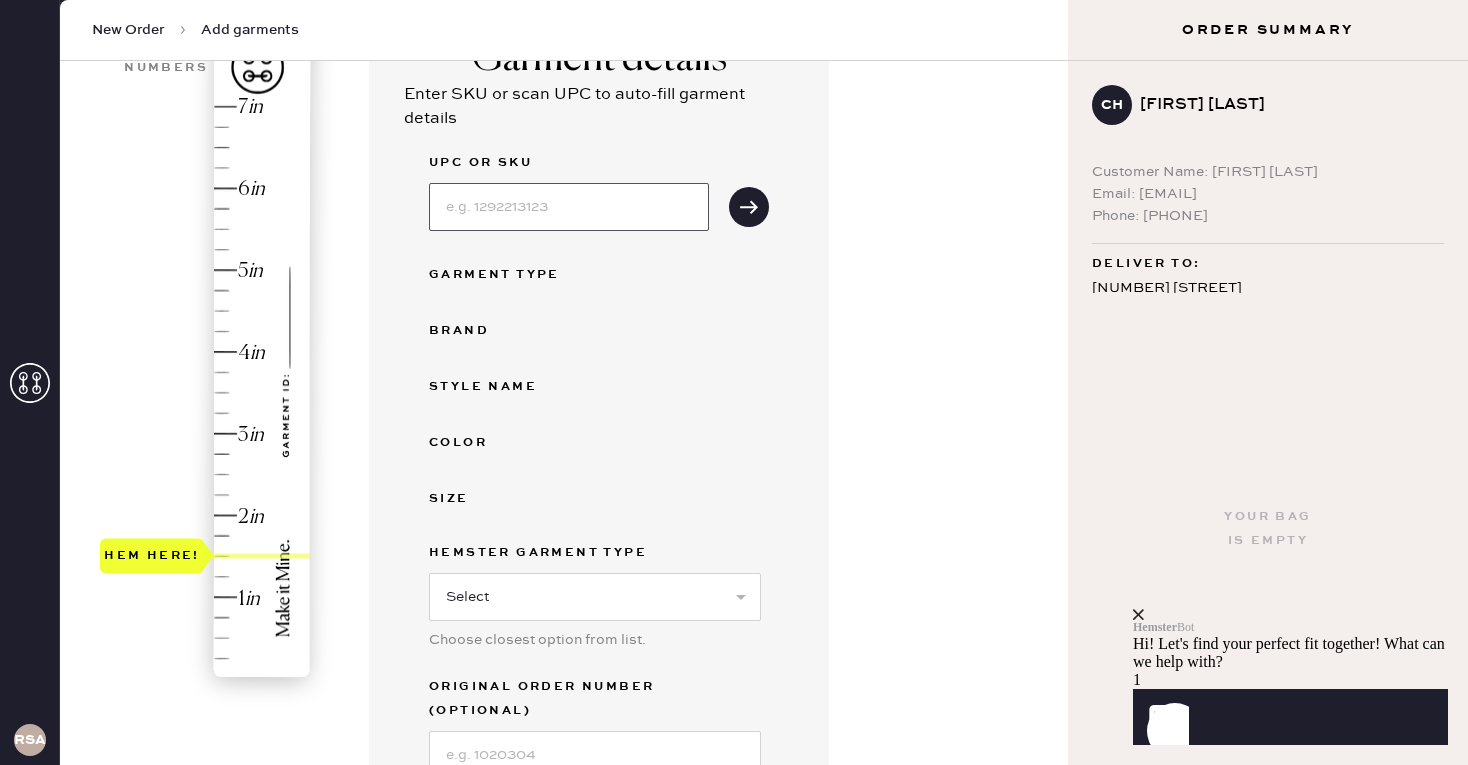 click at bounding box center [569, 207] 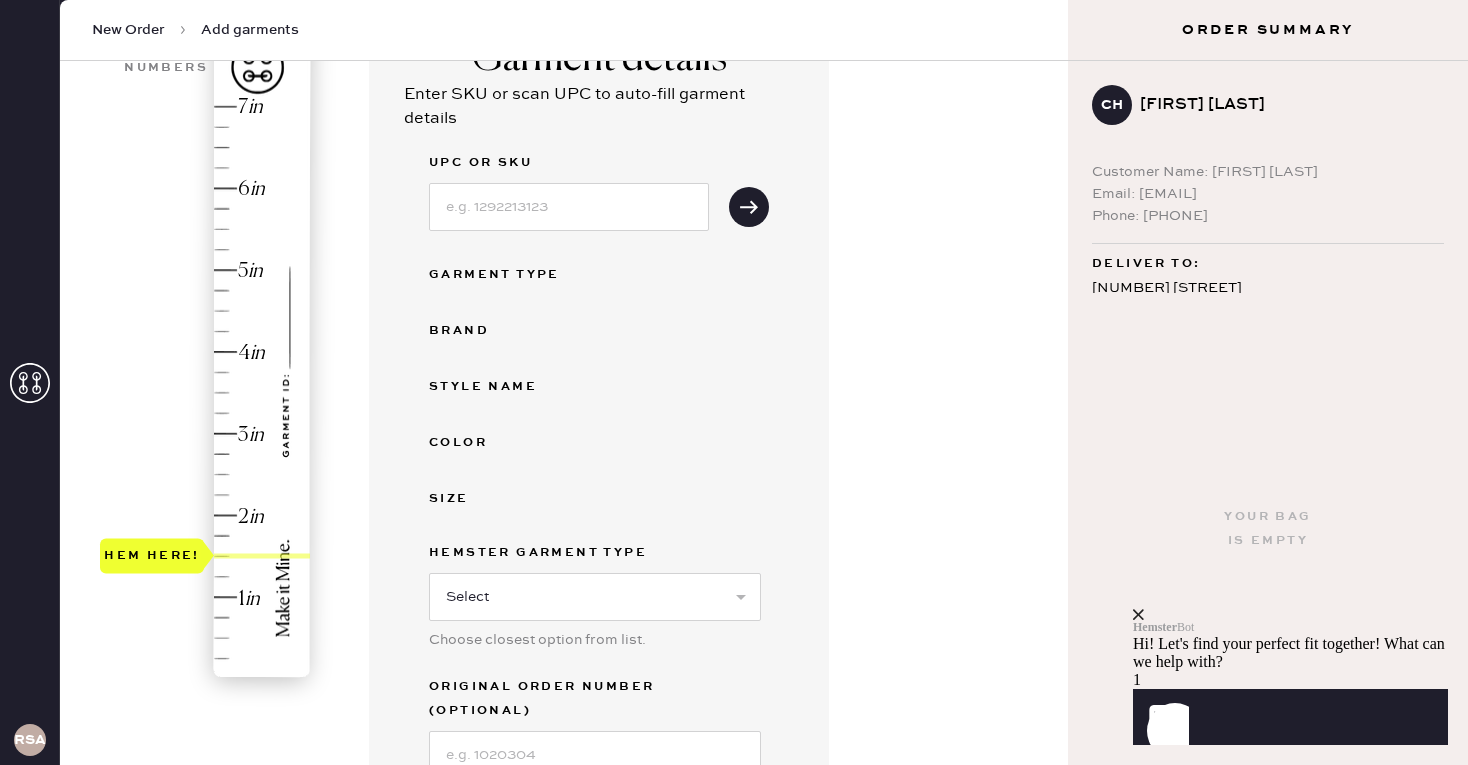 click on "Garment Type" at bounding box center [509, 275] 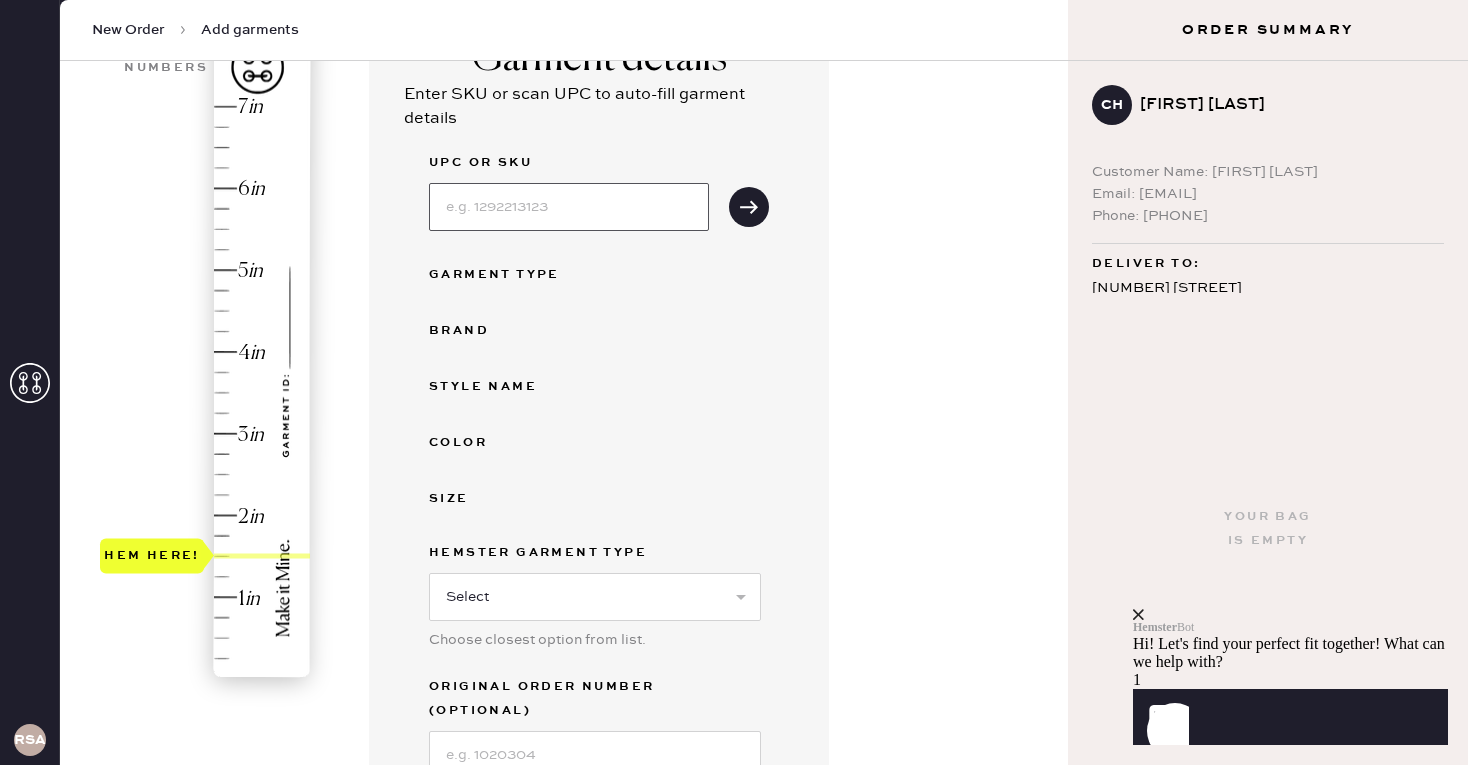 click at bounding box center [569, 207] 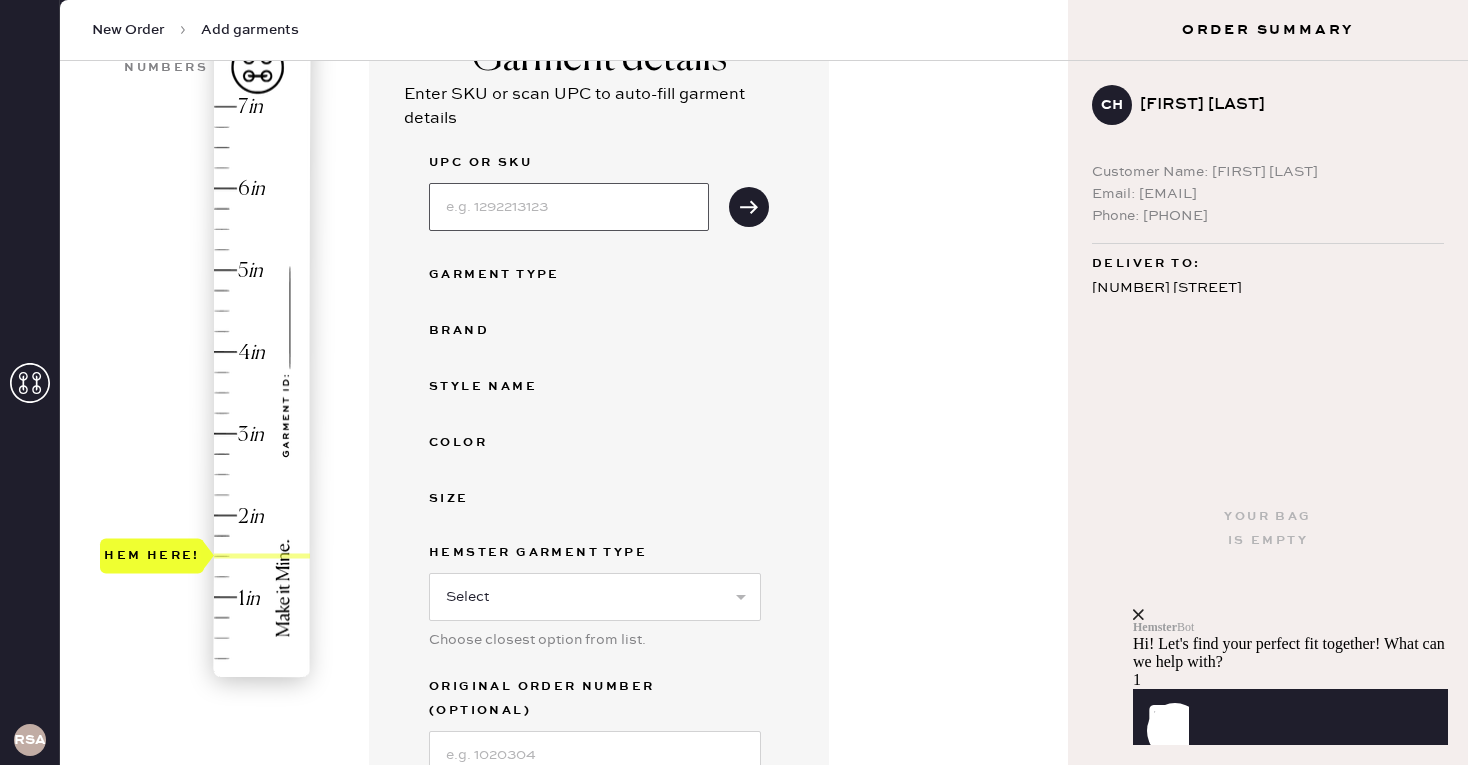 scroll, scrollTop: 276, scrollLeft: 0, axis: vertical 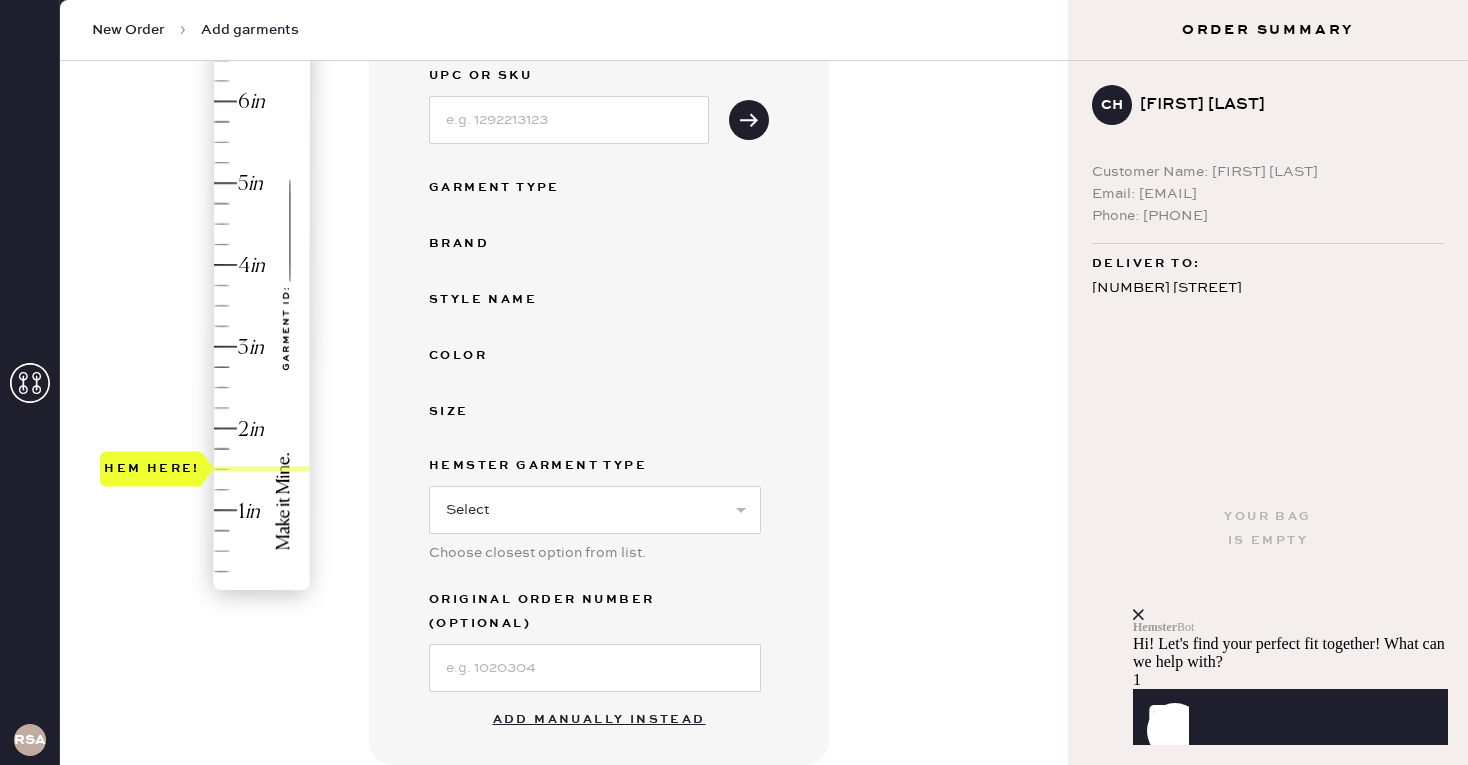 click on "Hemster Garment Type Select Basic Skirt Jeans Leggings Pants Shorts Basic Sleeved Dress Basic Sleeveless Dress Basic Strap Dress Strap Jumpsuit Outerwear Button Down Top Sleeved Top Sleeveless Top Choose closest option from list." at bounding box center [595, 521] 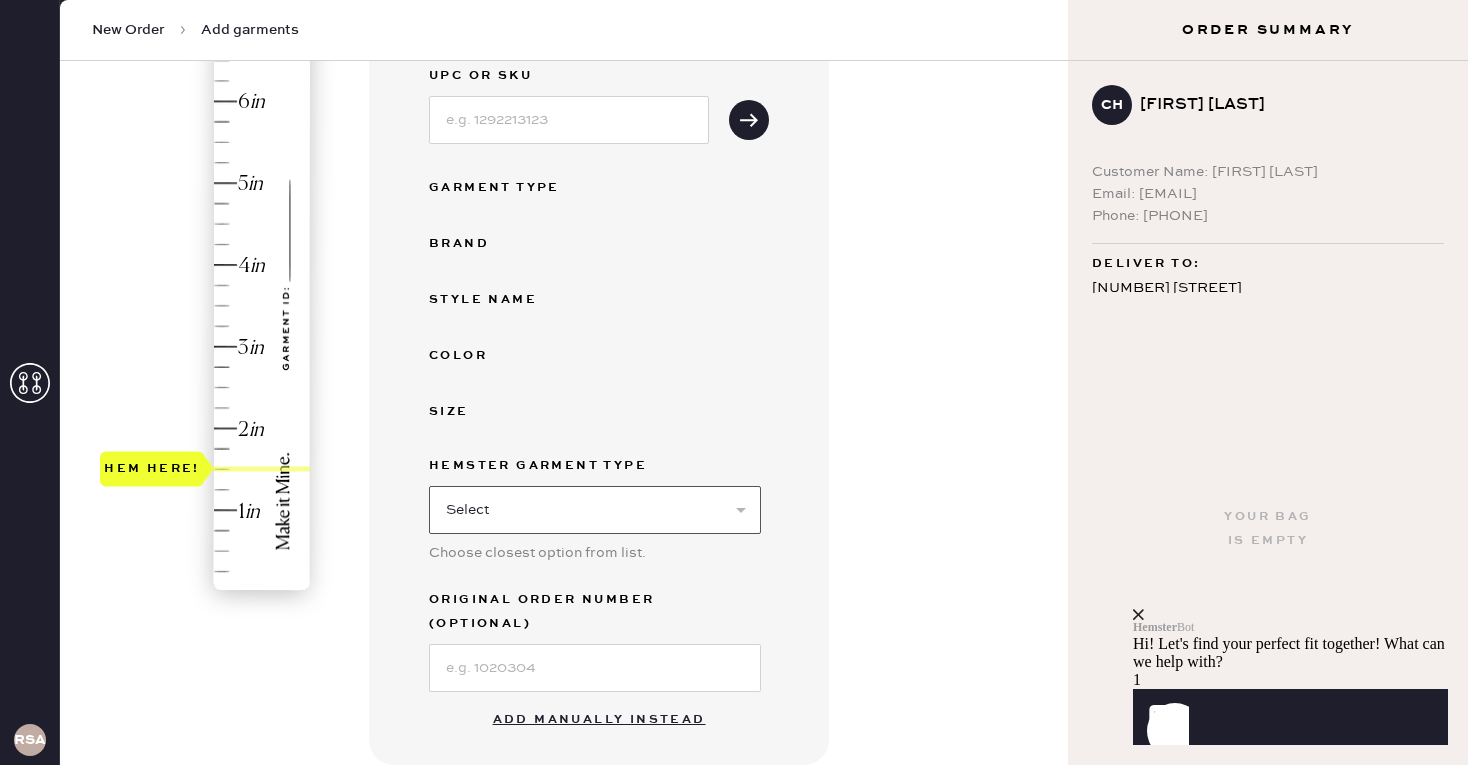 click on "Select Basic Skirt Jeans Leggings Pants Shorts Basic Sleeved Dress Basic Sleeveless Dress Basic Strap Dress Strap Jumpsuit Outerwear Button Down Top Sleeved Top Sleeveless Top" at bounding box center (595, 510) 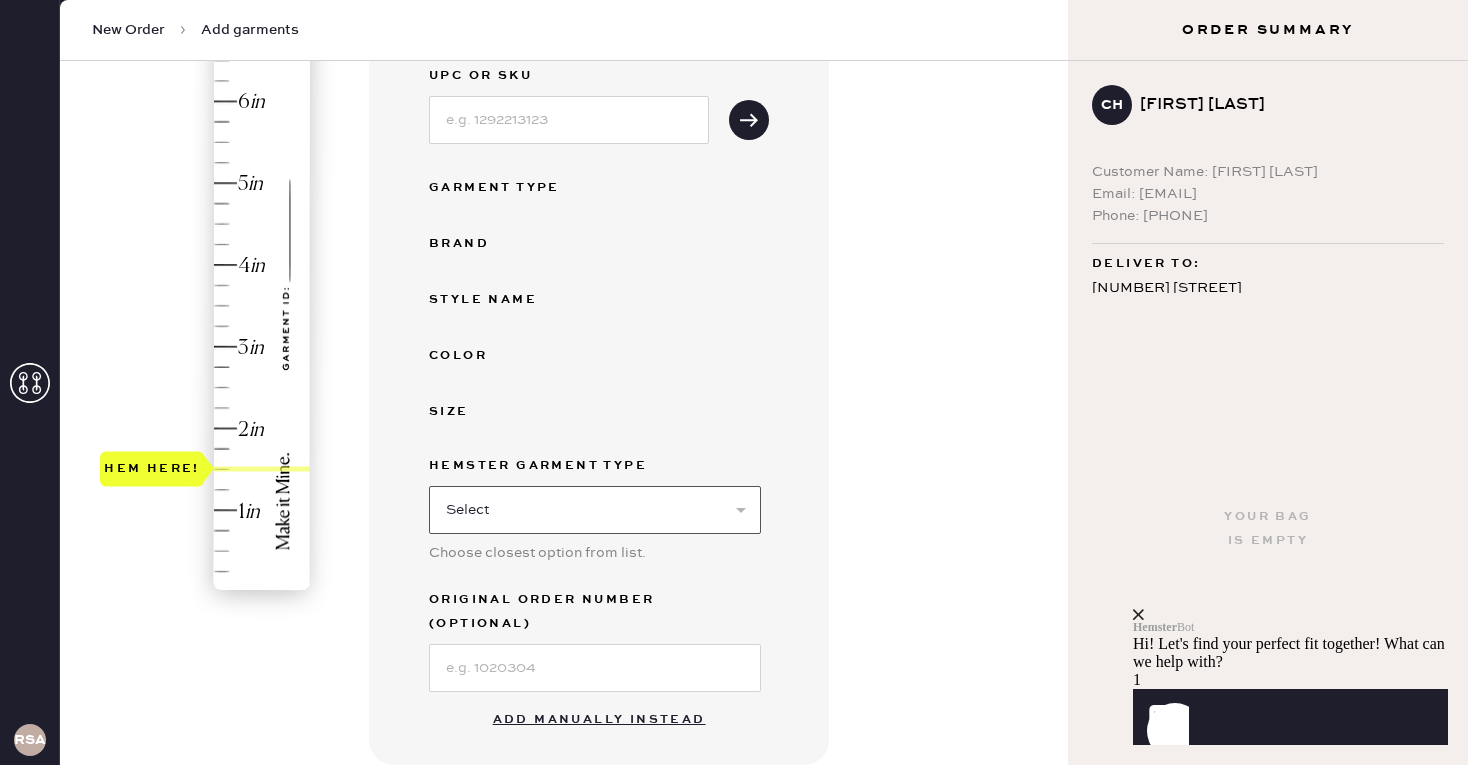 select on "7" 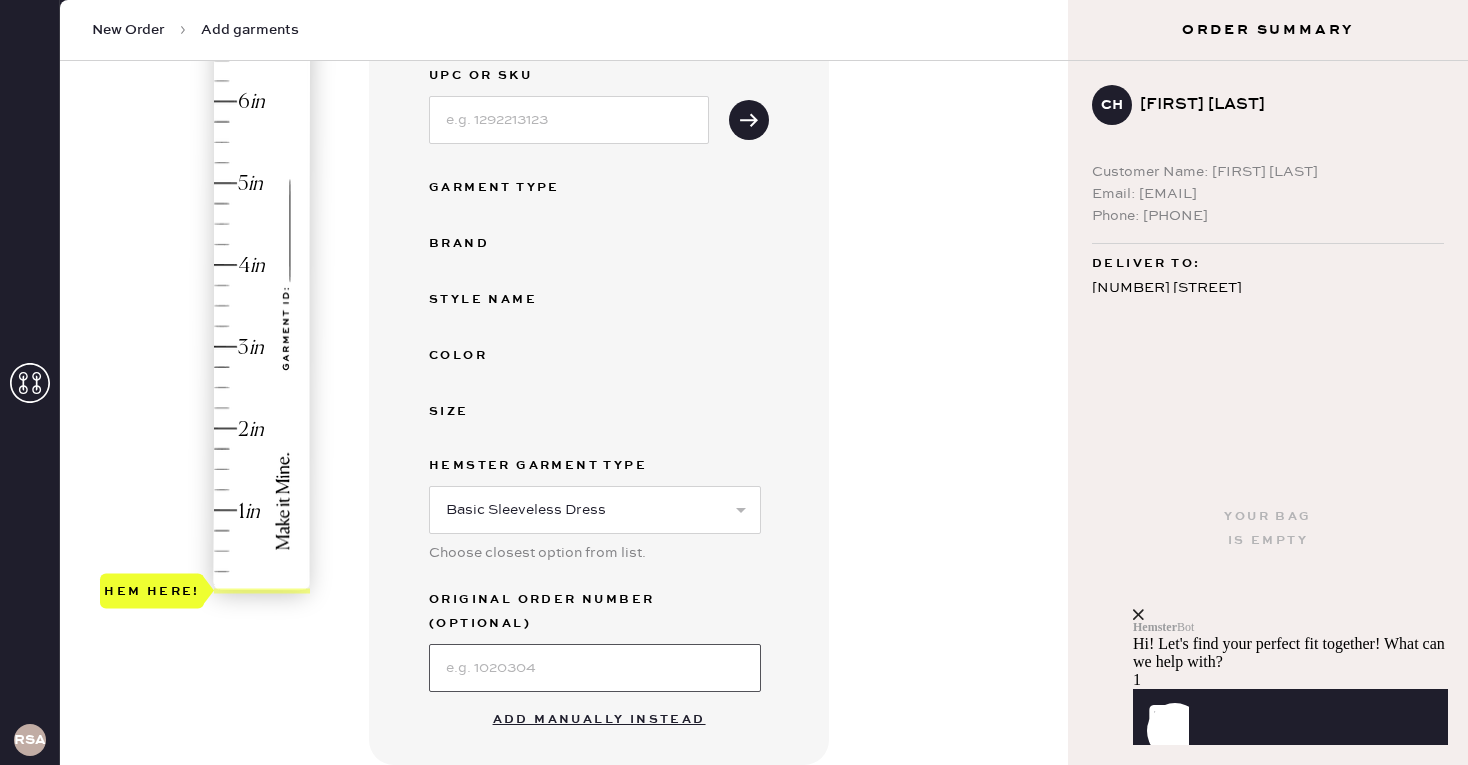 click at bounding box center (595, 668) 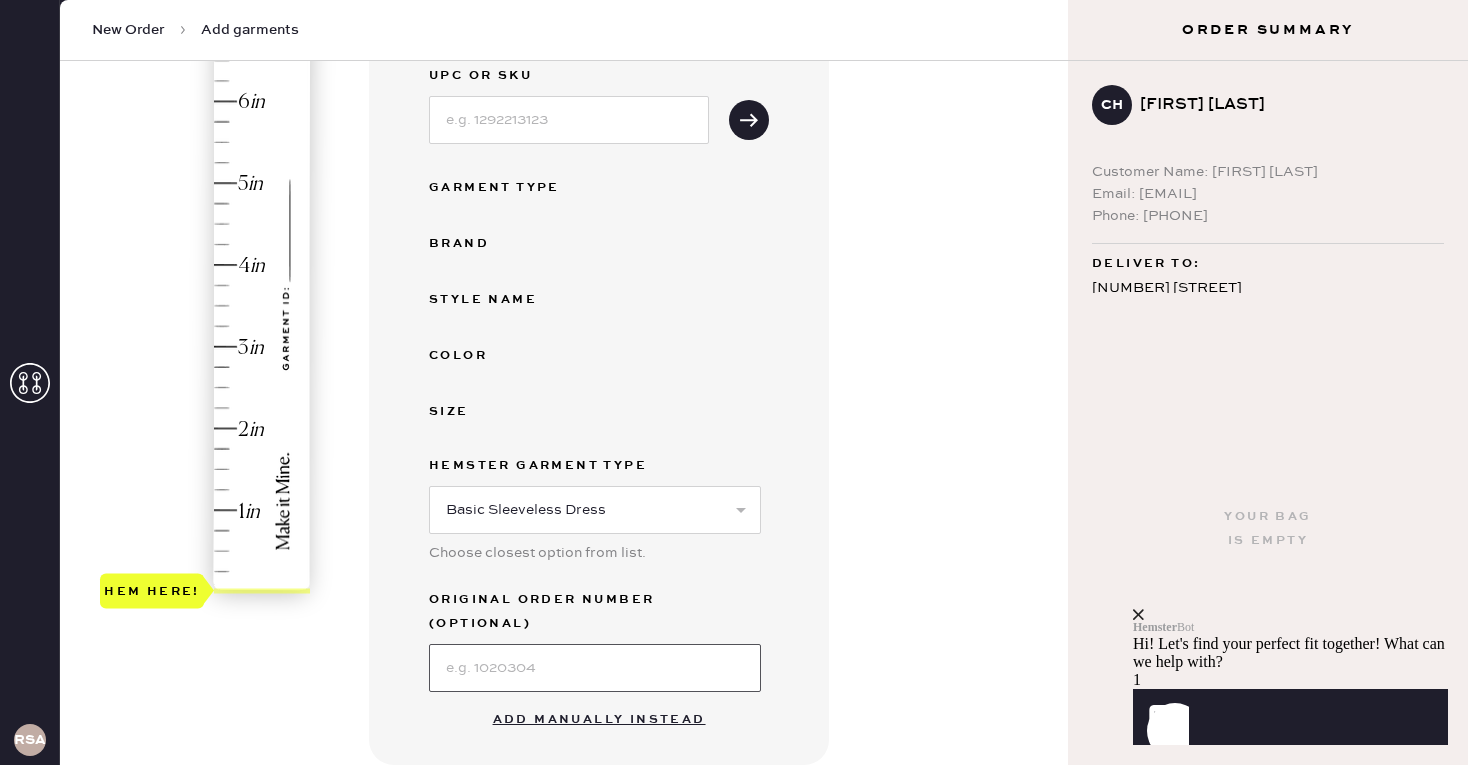 type on "D" 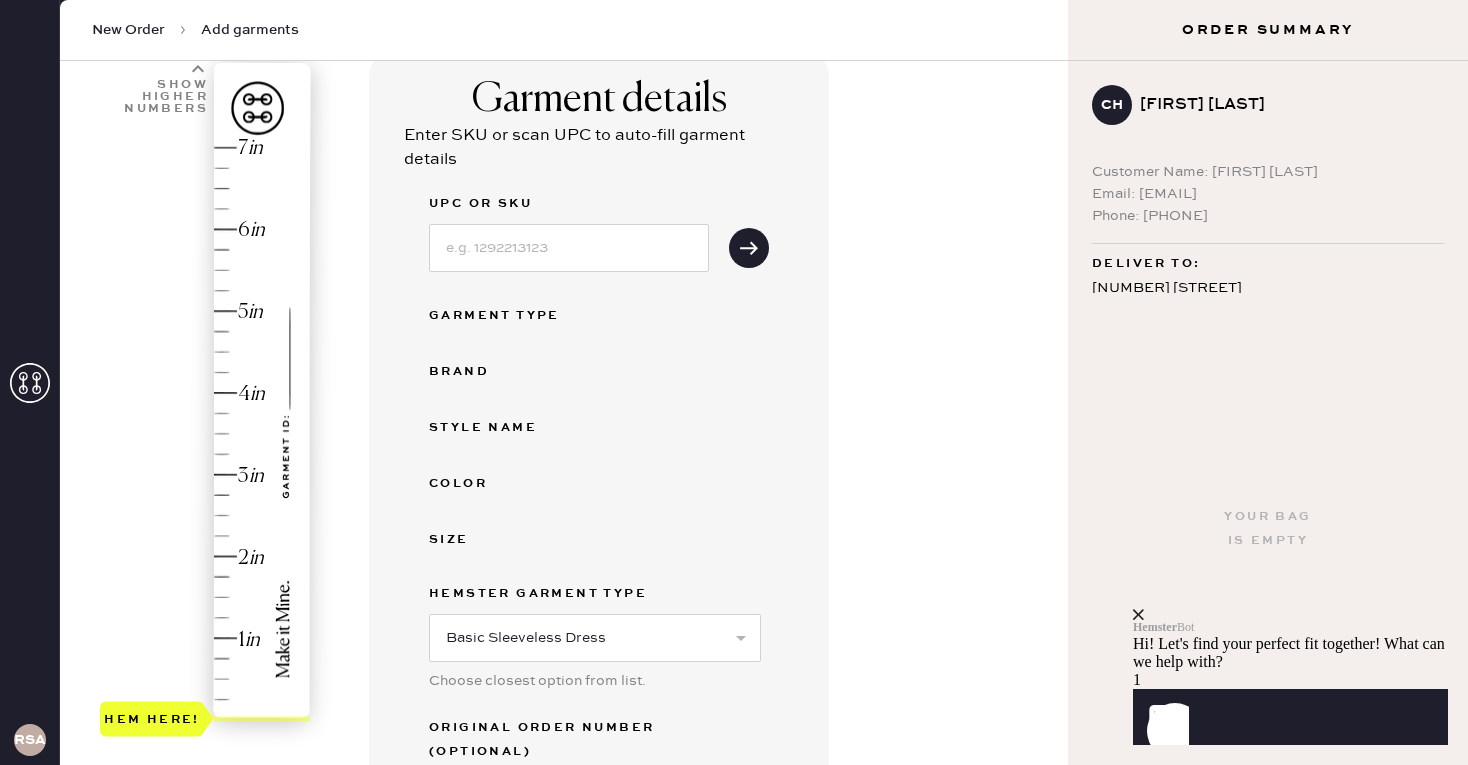 scroll, scrollTop: 145, scrollLeft: 0, axis: vertical 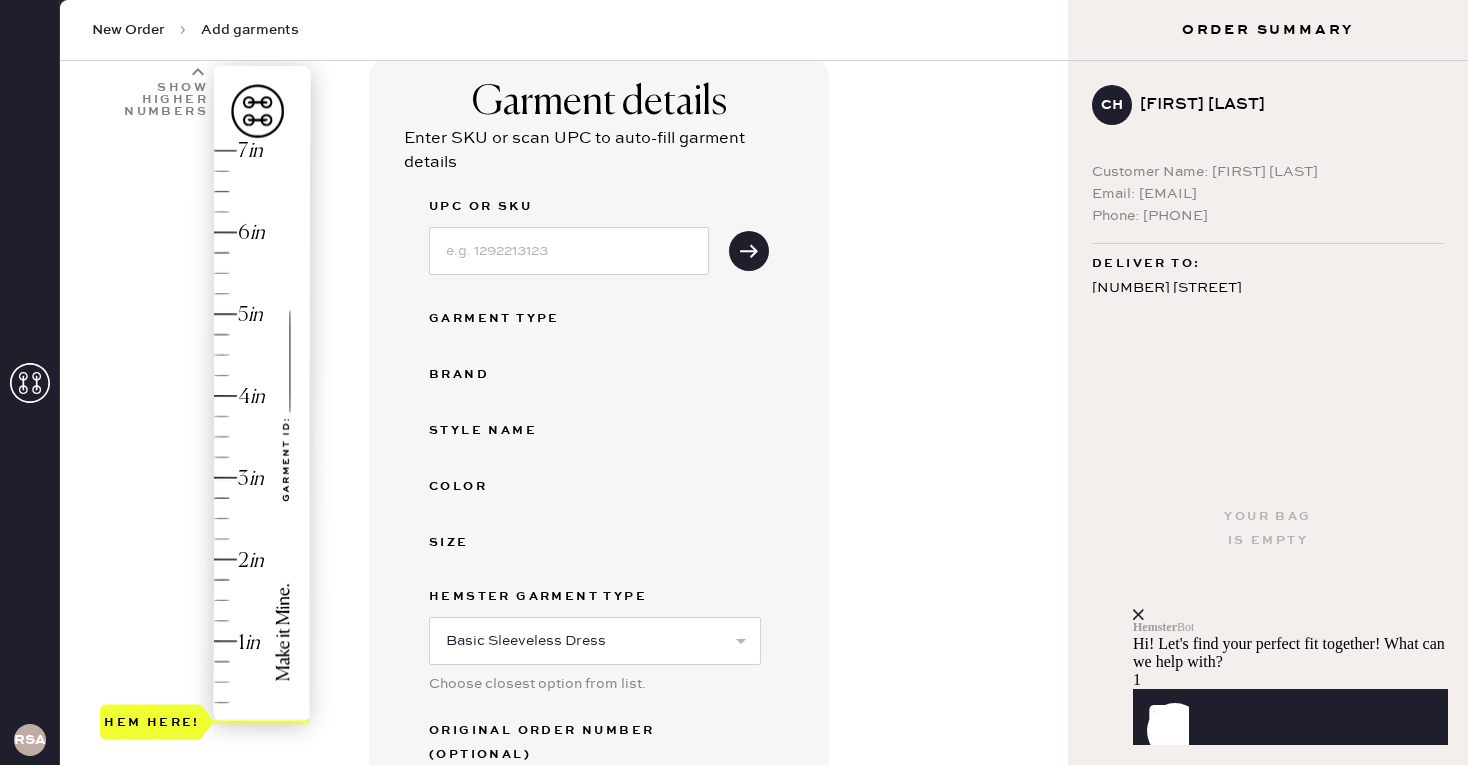 type on "S17781323" 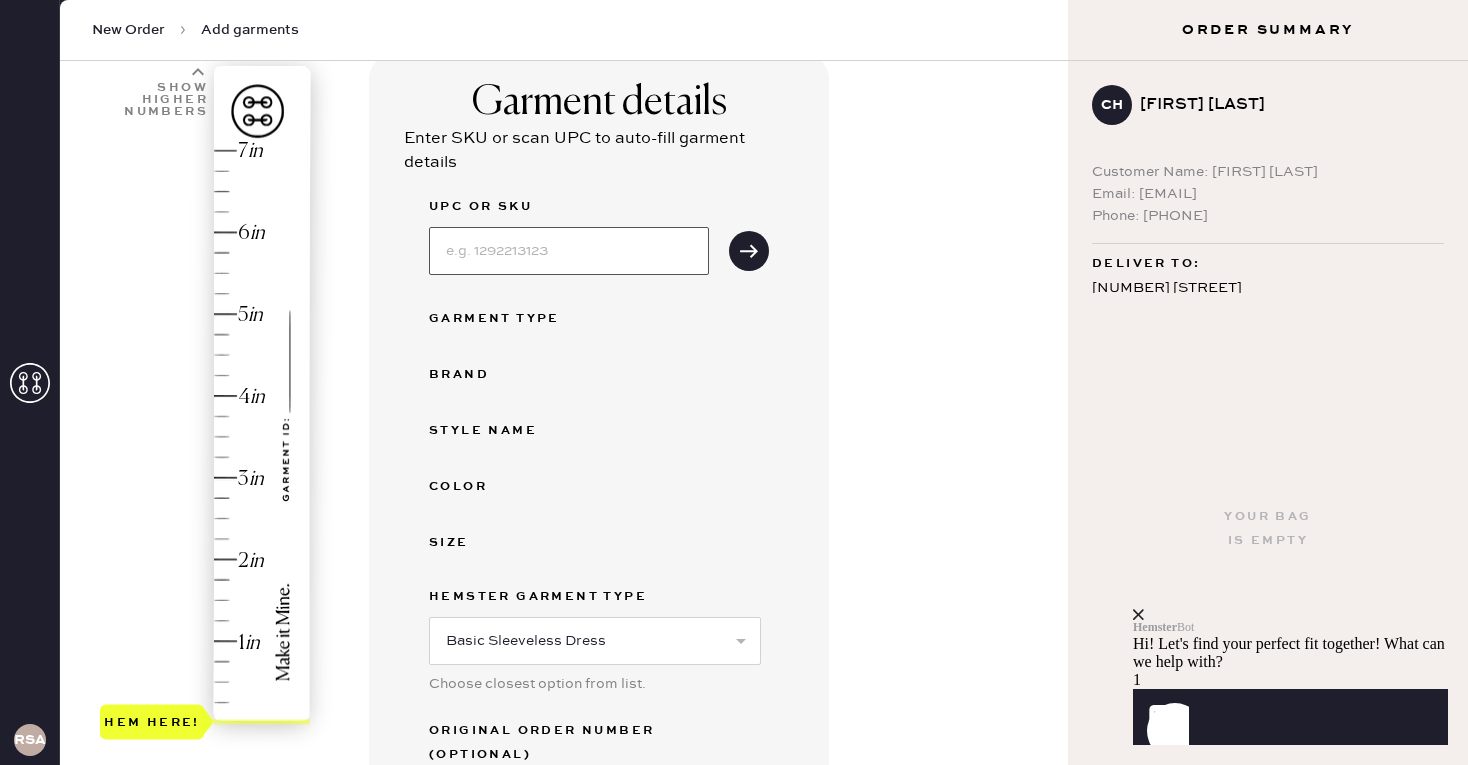 click at bounding box center (569, 251) 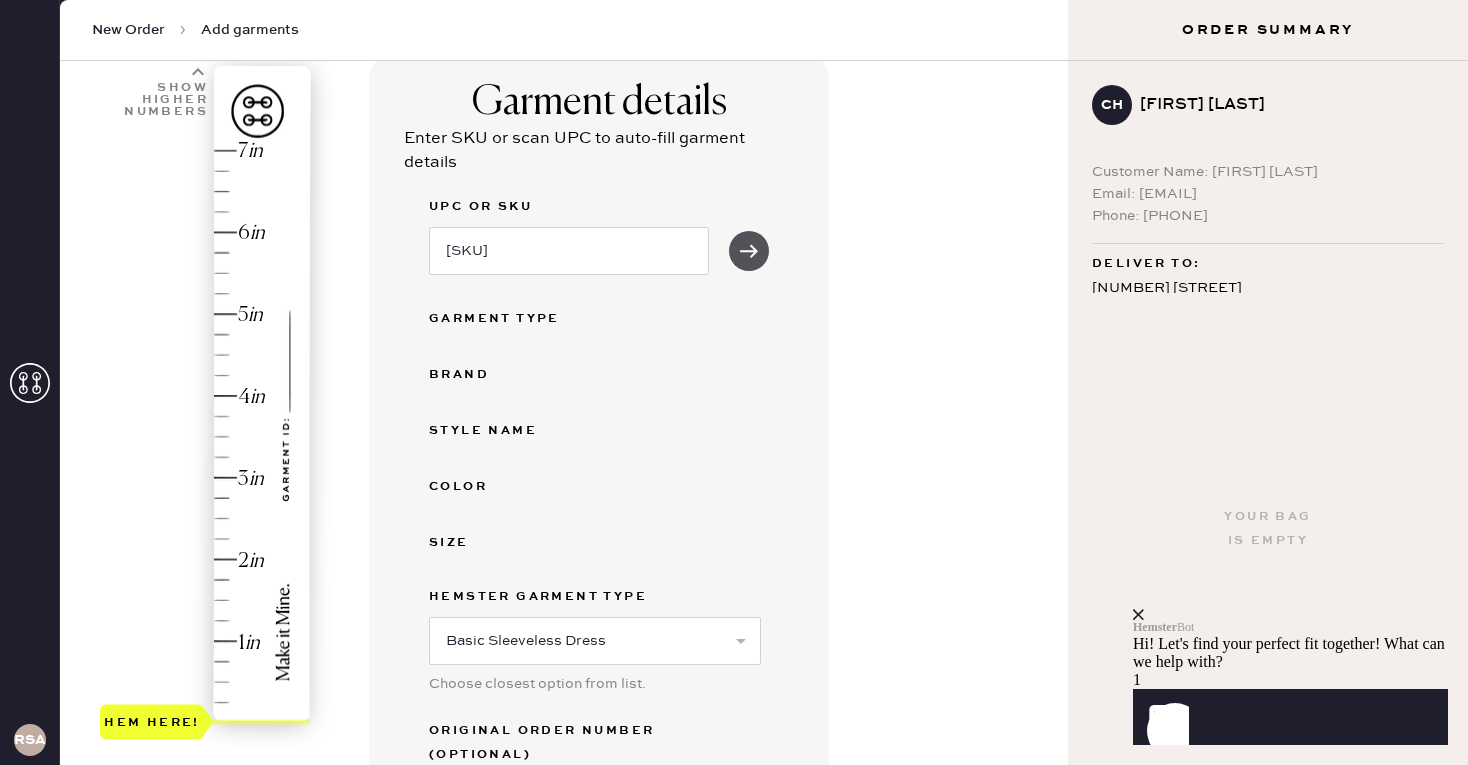 click 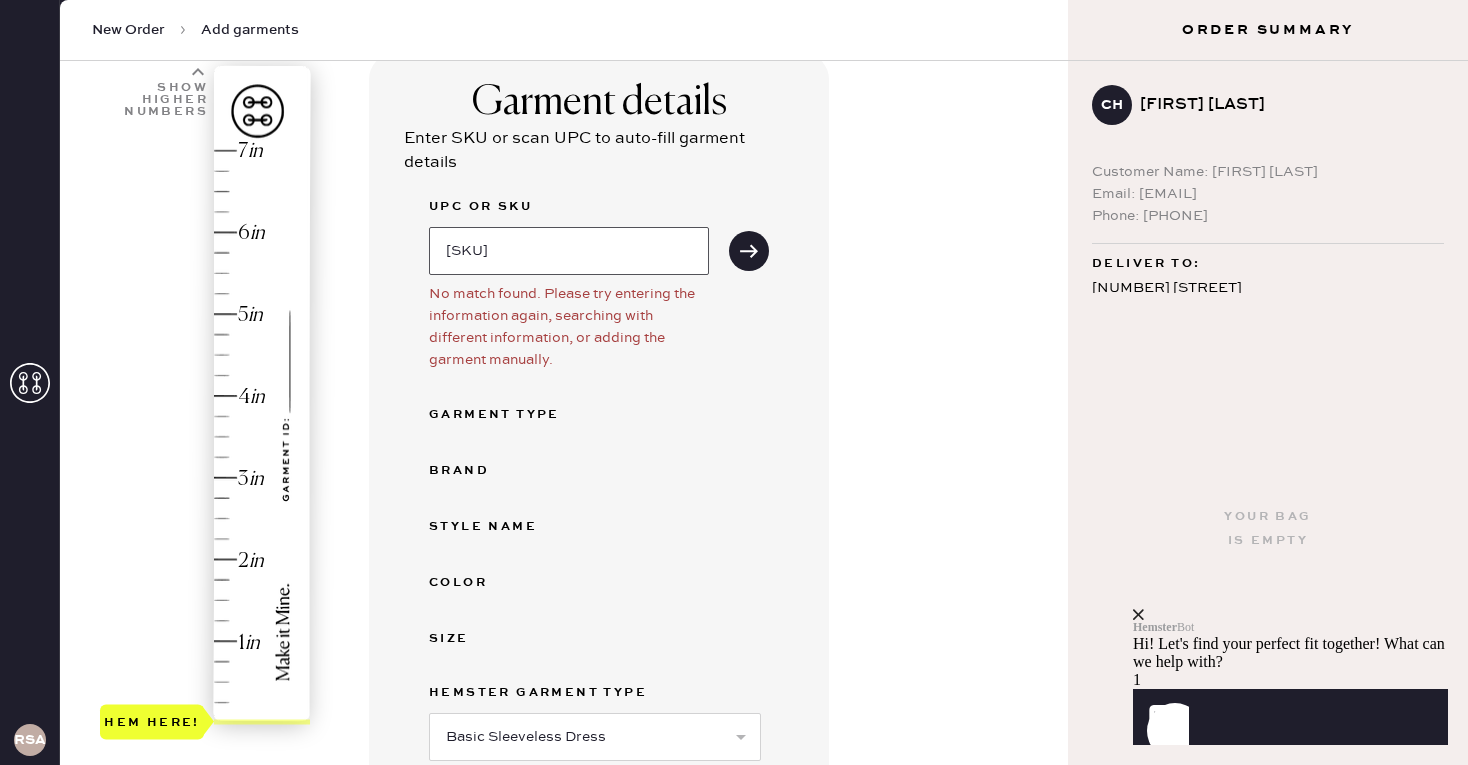 click on "1315008RND006" at bounding box center [569, 251] 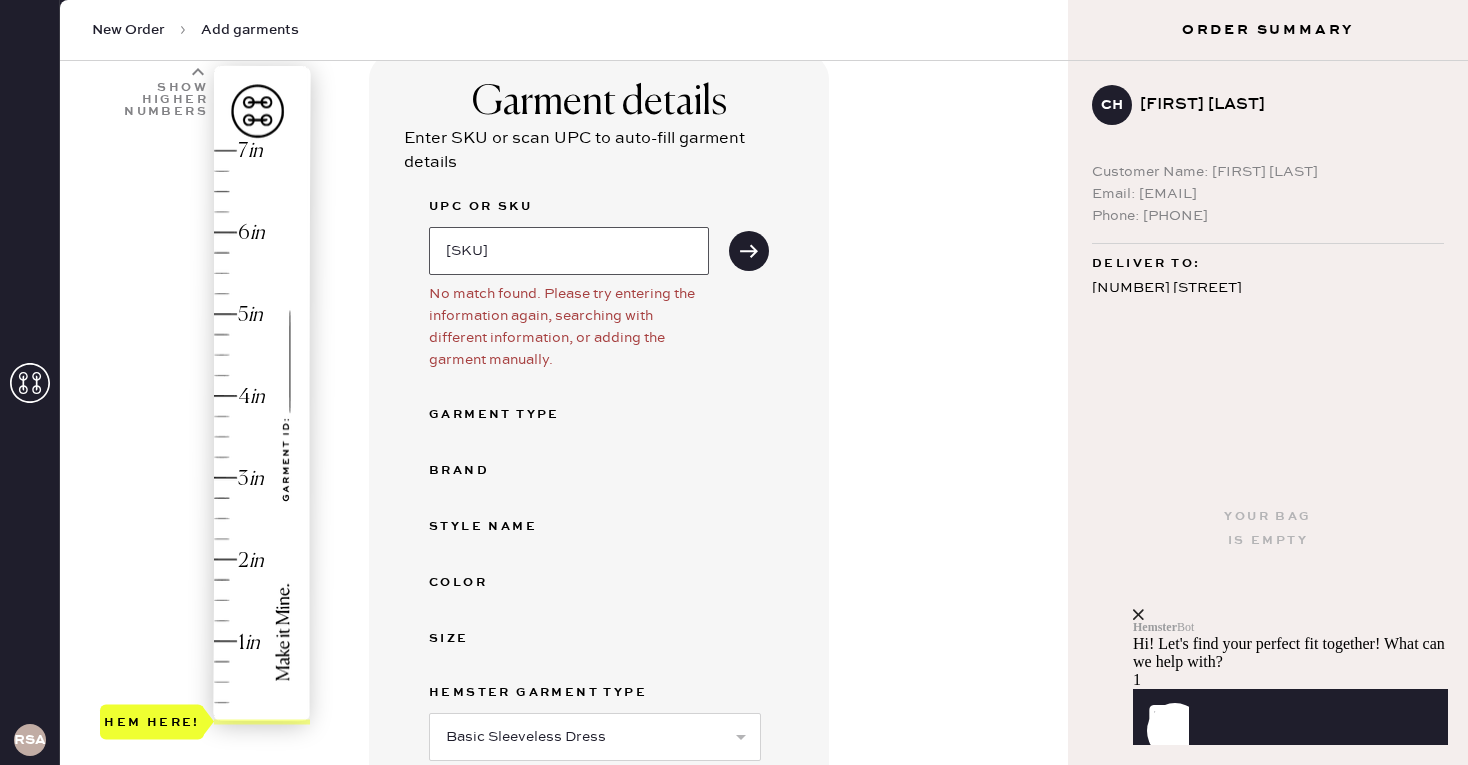 type on "1315008RND006" 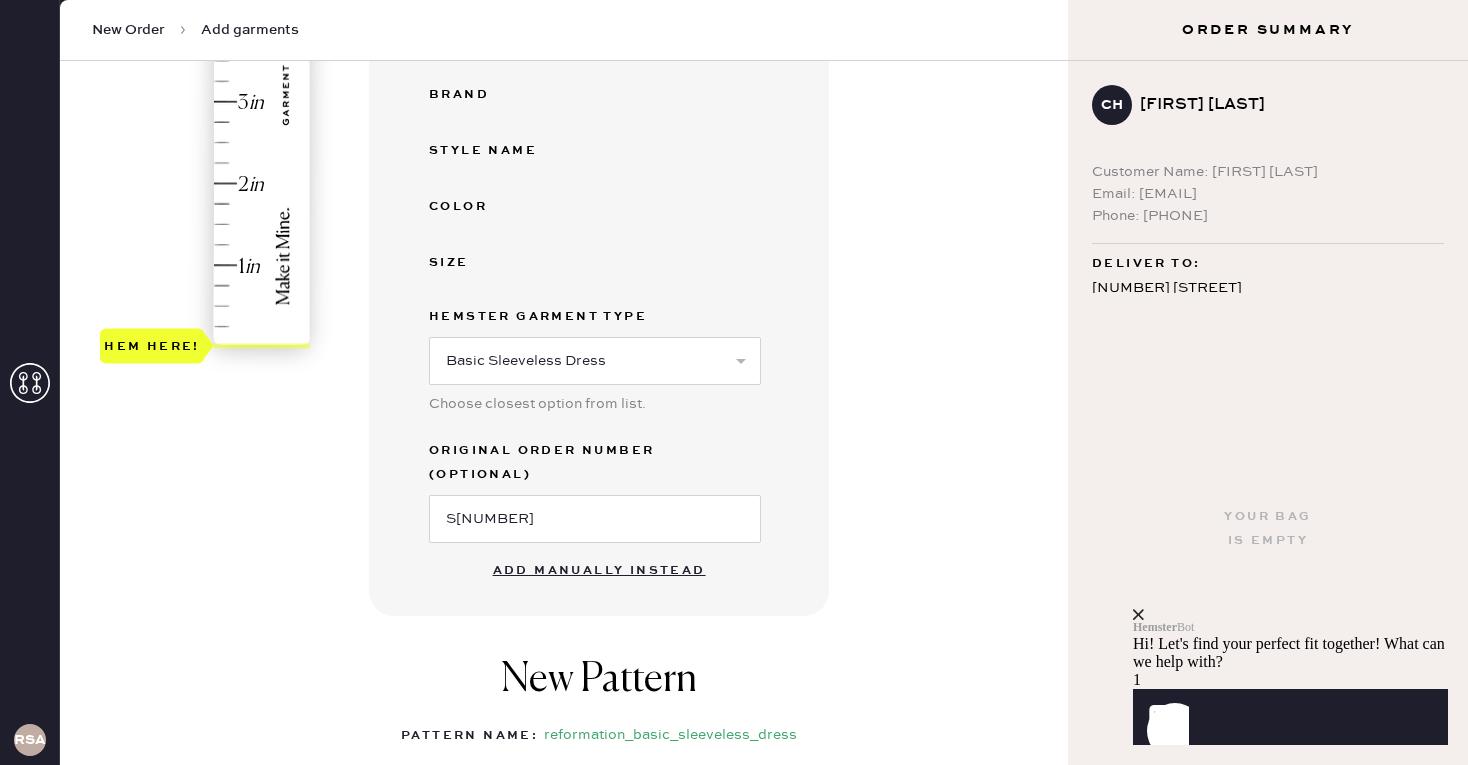 scroll, scrollTop: 618, scrollLeft: 0, axis: vertical 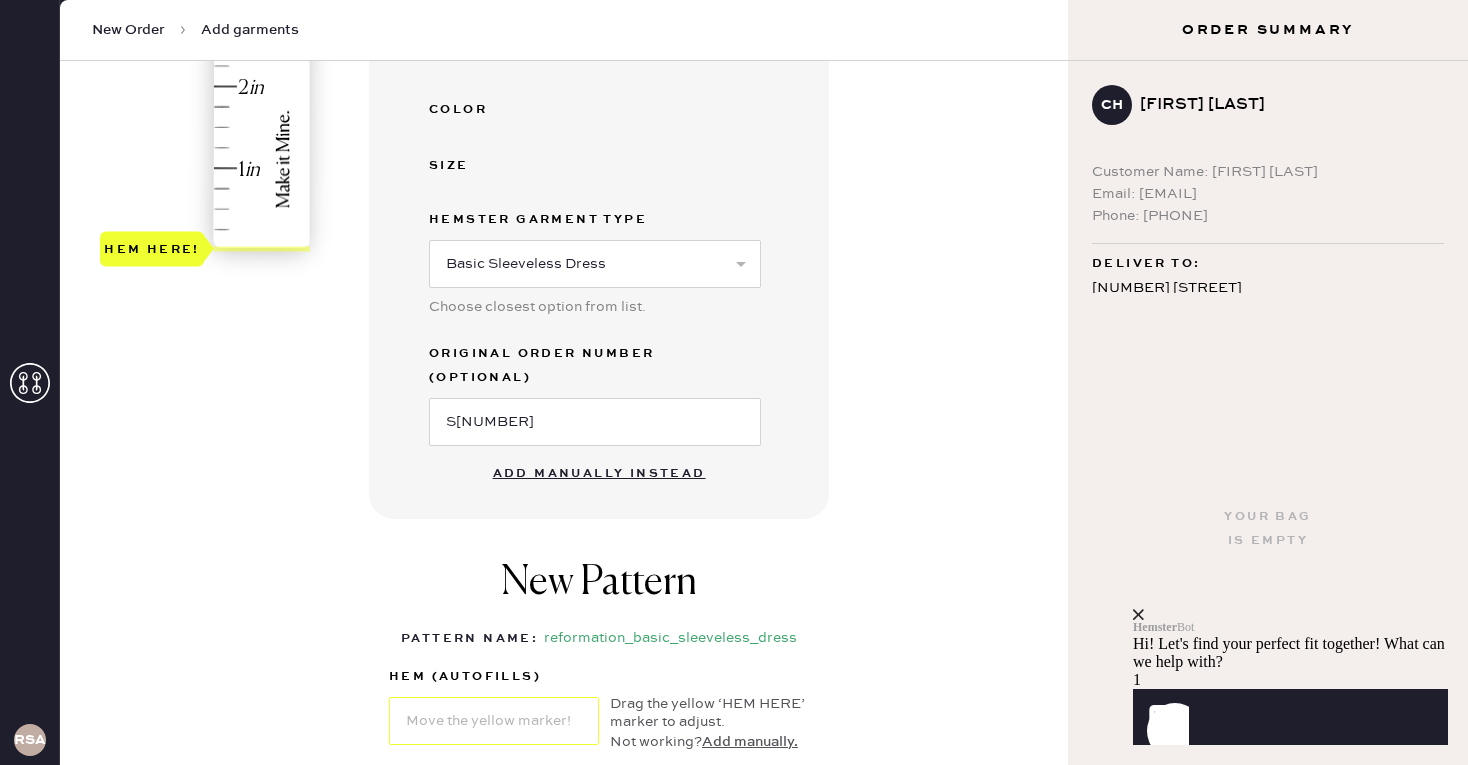 click on "Add manually instead" at bounding box center [599, 474] 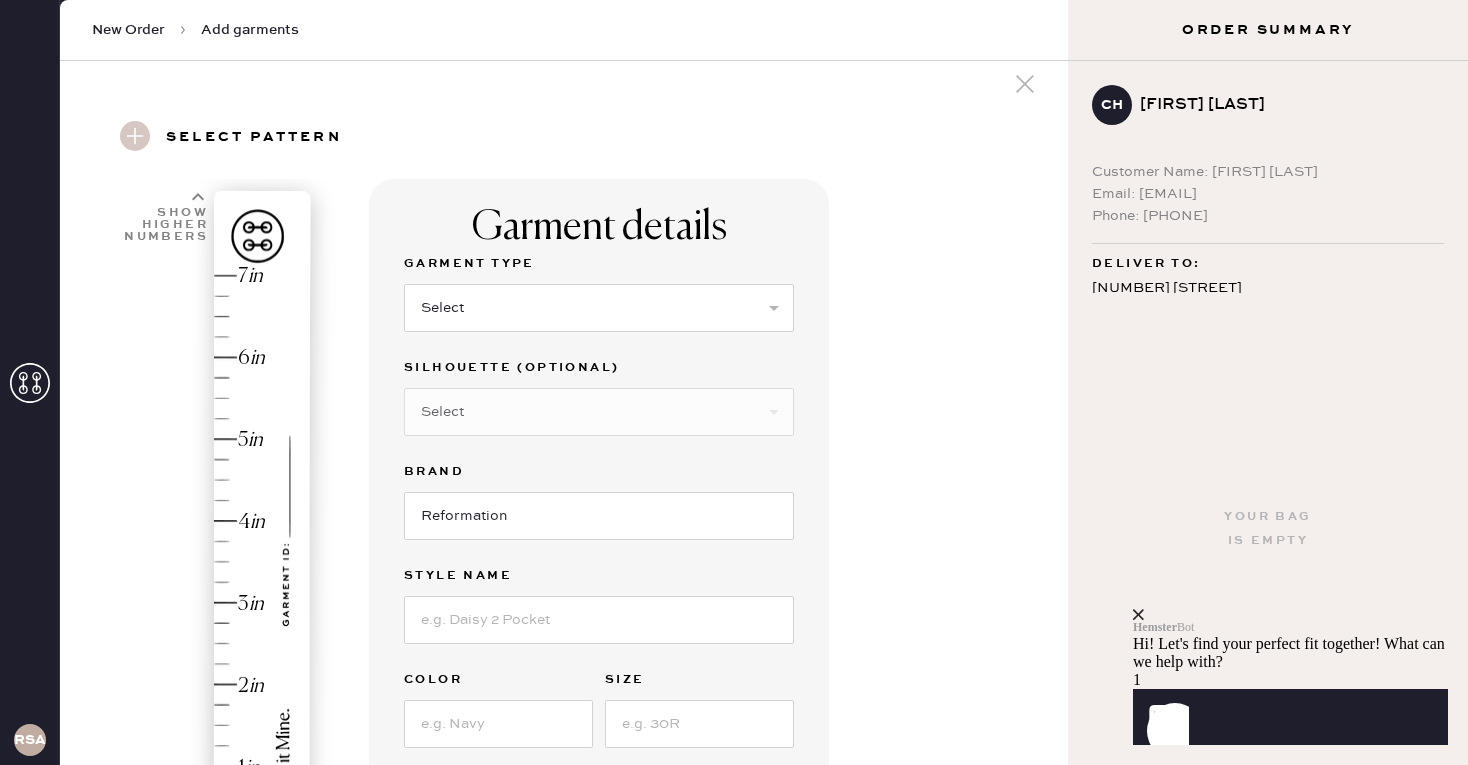 scroll, scrollTop: 18, scrollLeft: 0, axis: vertical 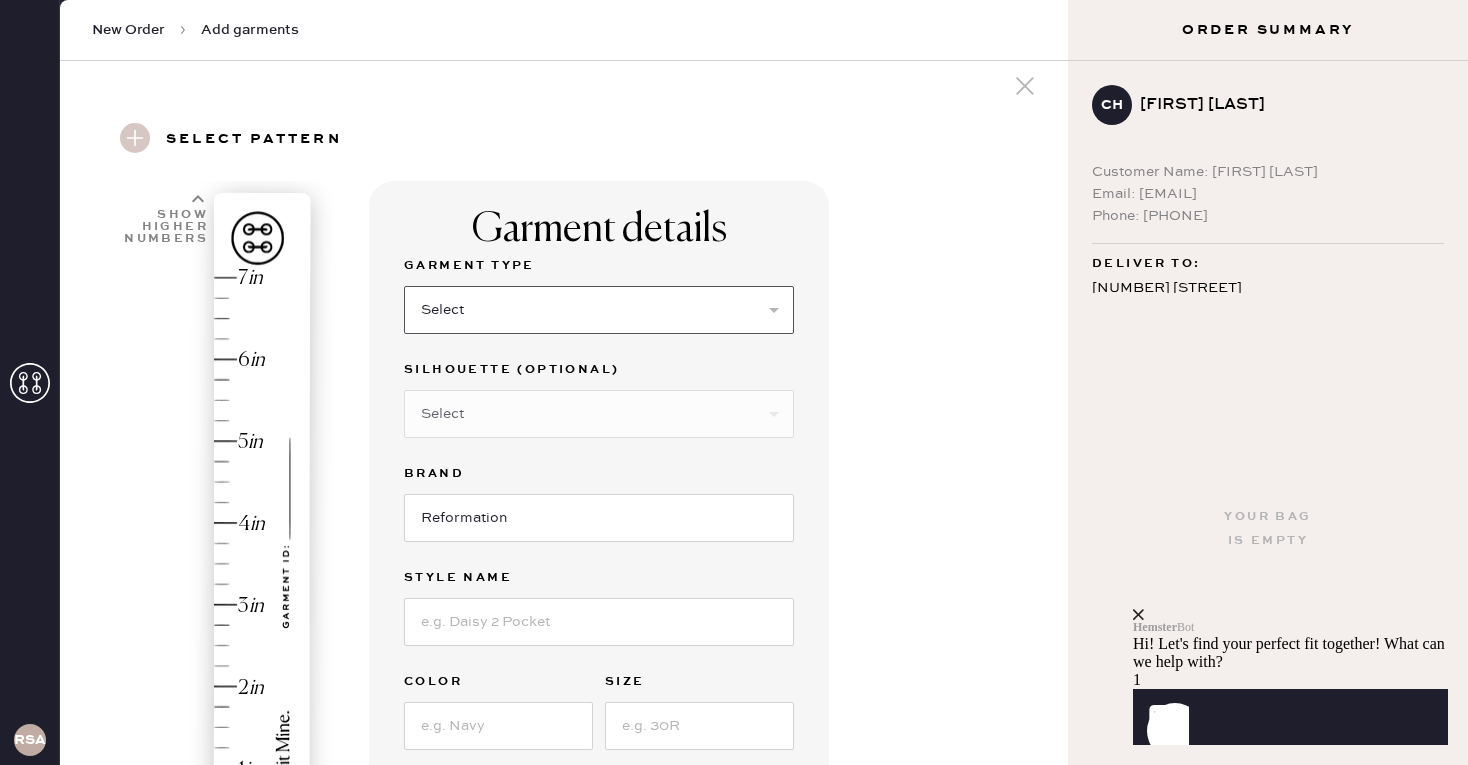 click on "Select Basic Skirt Jeans Leggings Pants Shorts Basic Sleeved Dress Basic Sleeveless Dress Basic Strap Dress Strap Jumpsuit Outerwear Button Down Top Sleeved Top Sleeveless Top" at bounding box center (599, 310) 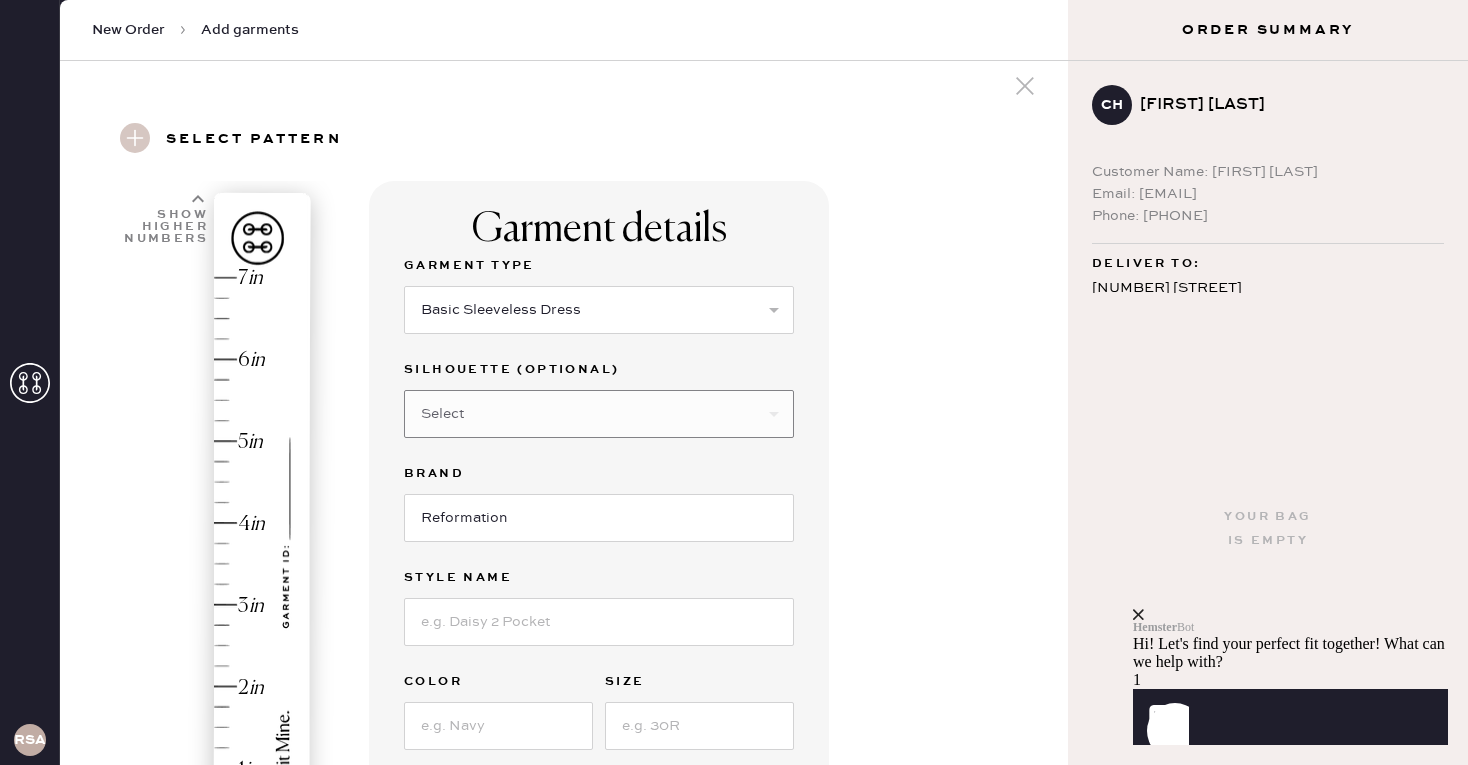 click on "Select Other" at bounding box center [599, 414] 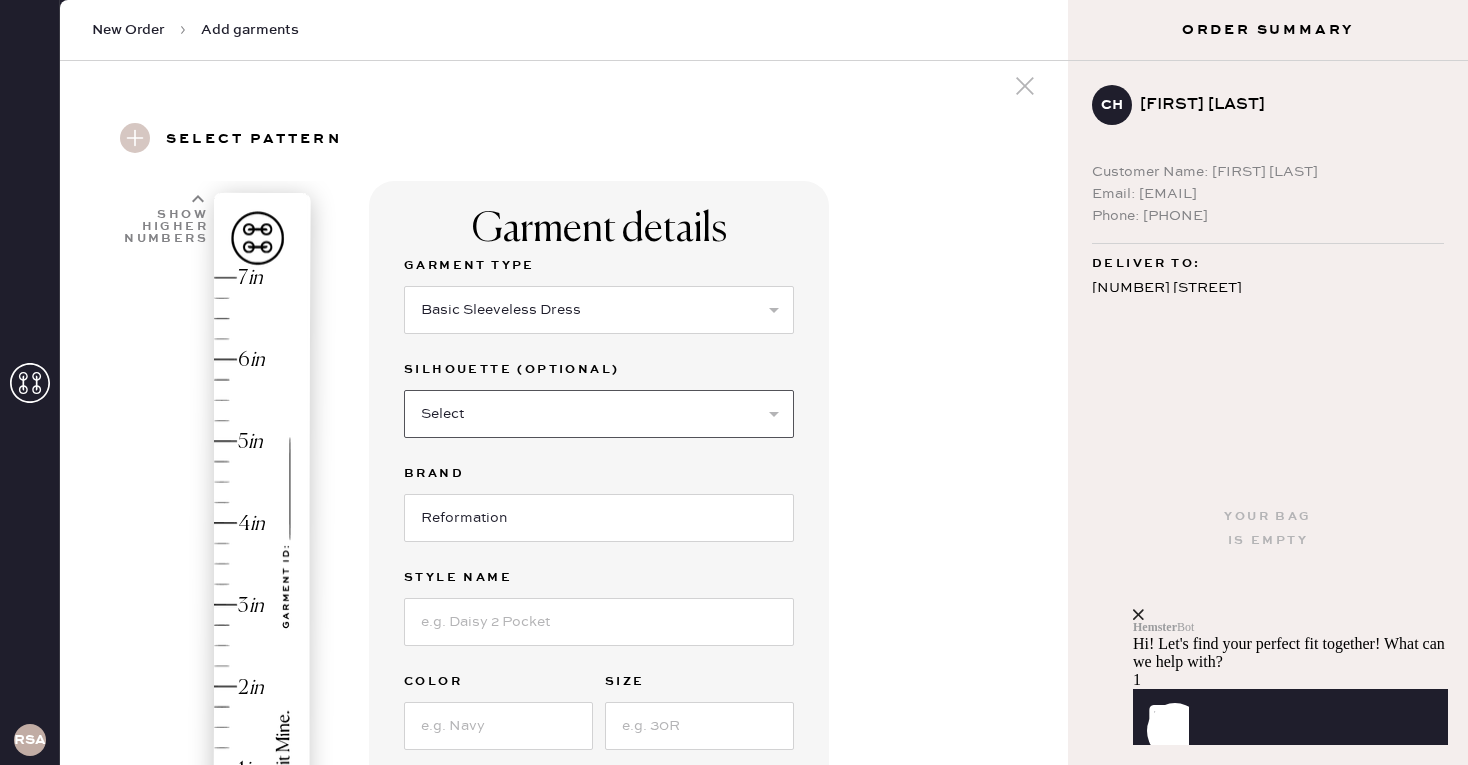 select on "31" 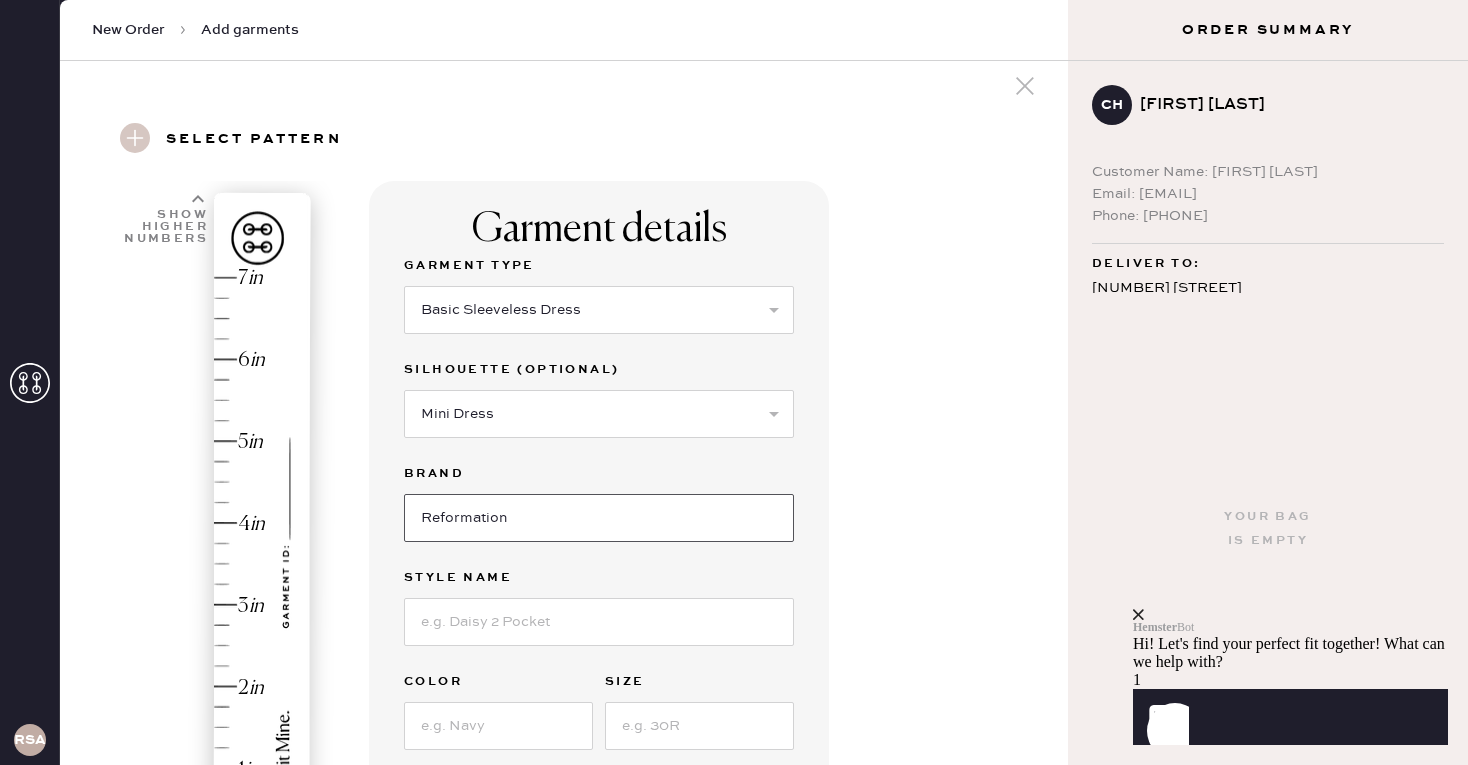 click on "Reformation" at bounding box center [599, 518] 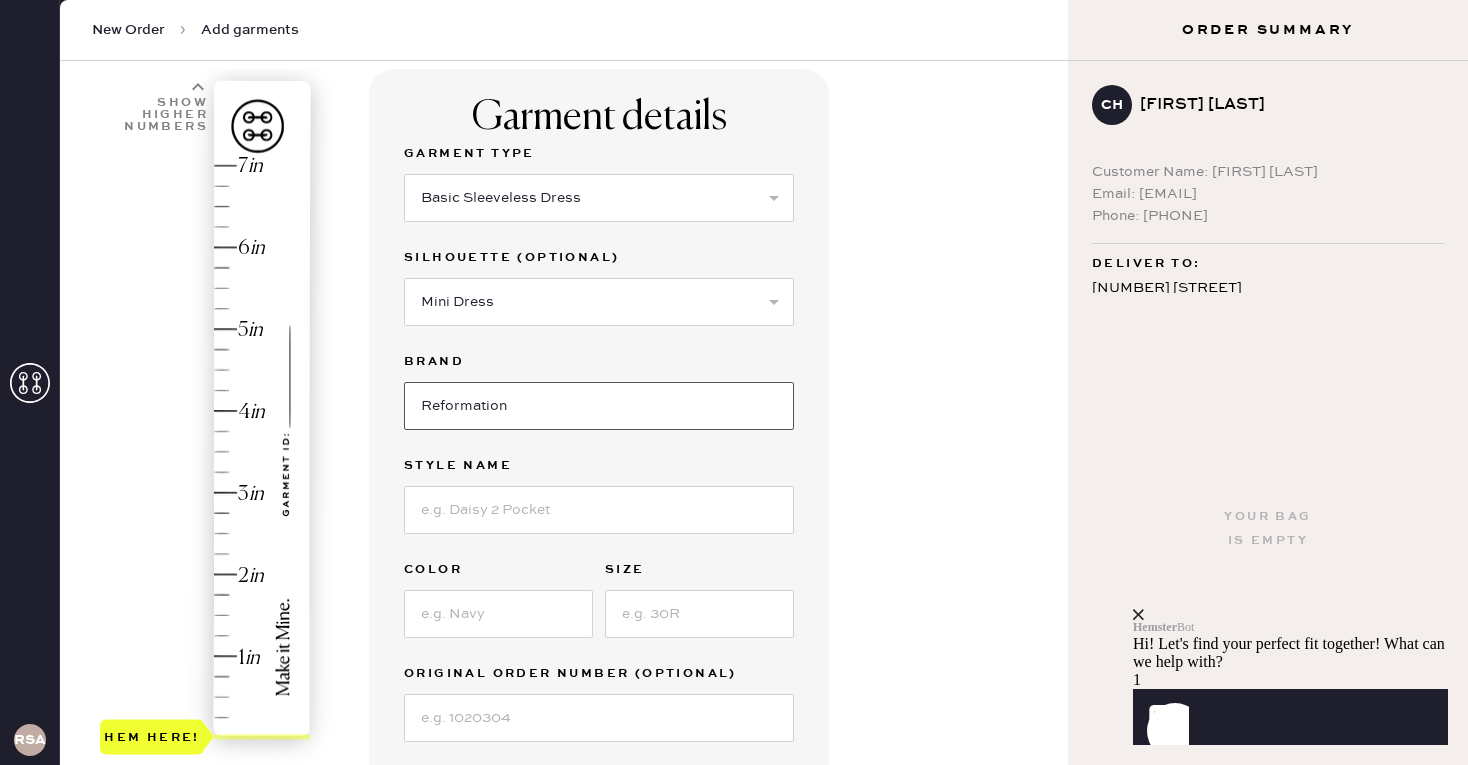 scroll, scrollTop: 181, scrollLeft: 0, axis: vertical 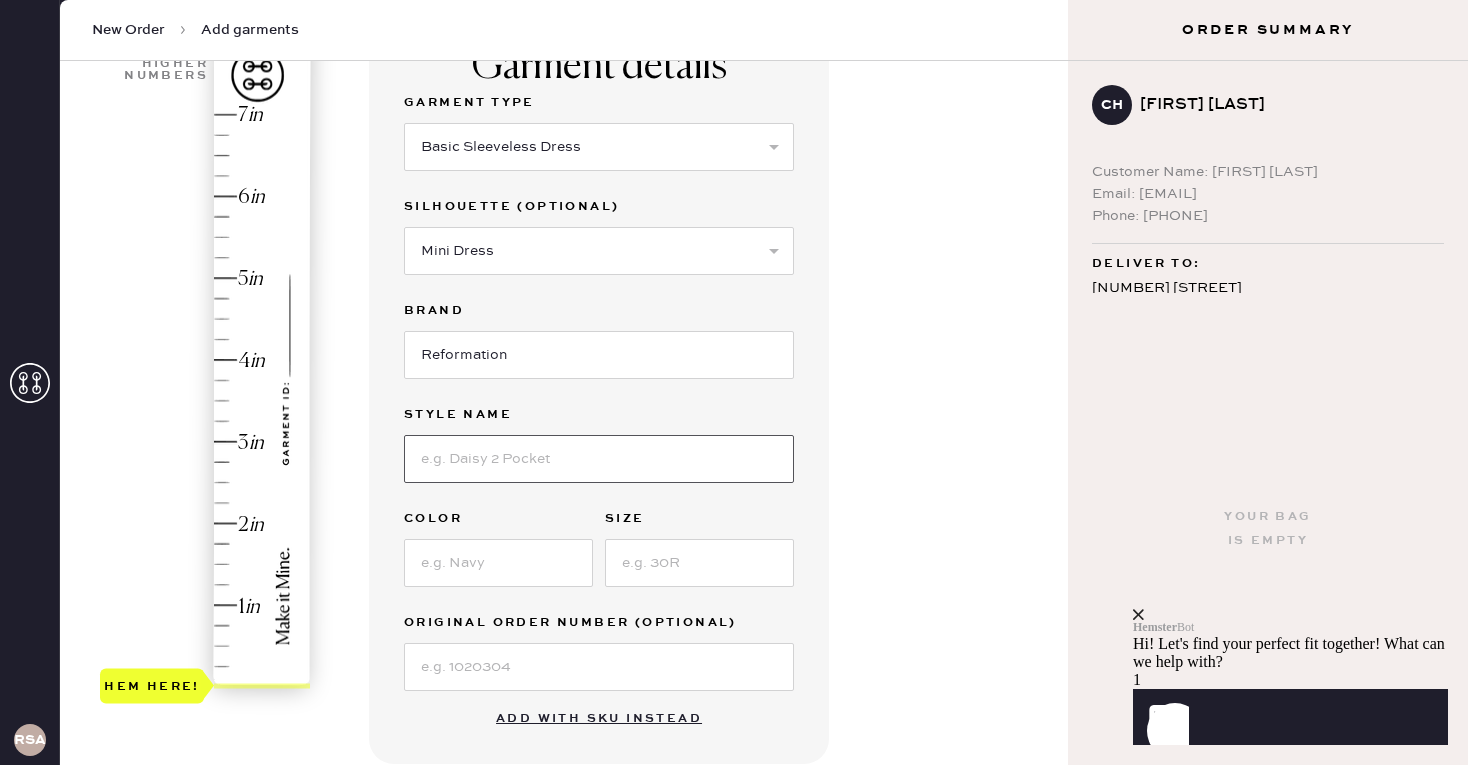click at bounding box center [599, 459] 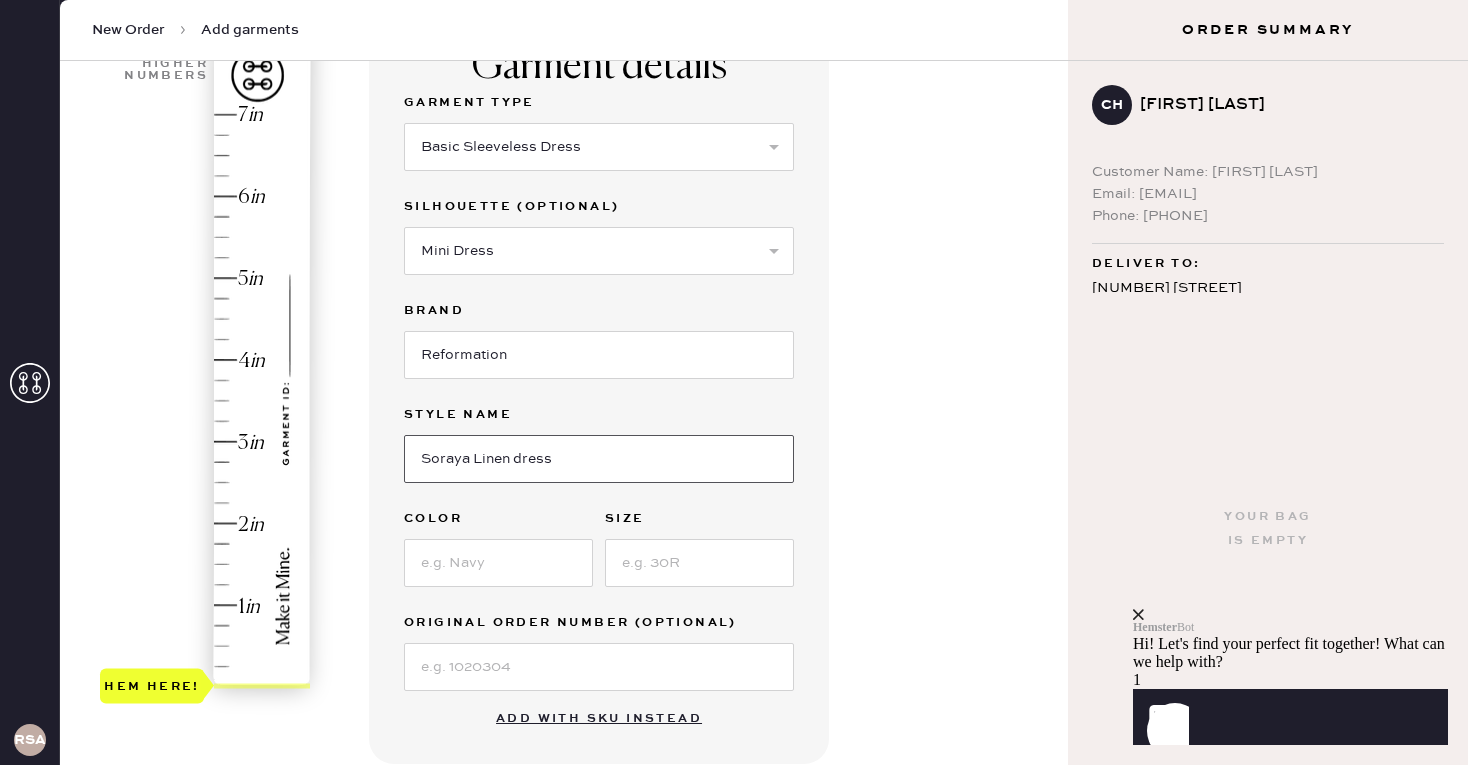 type on "Soraya Linen dress" 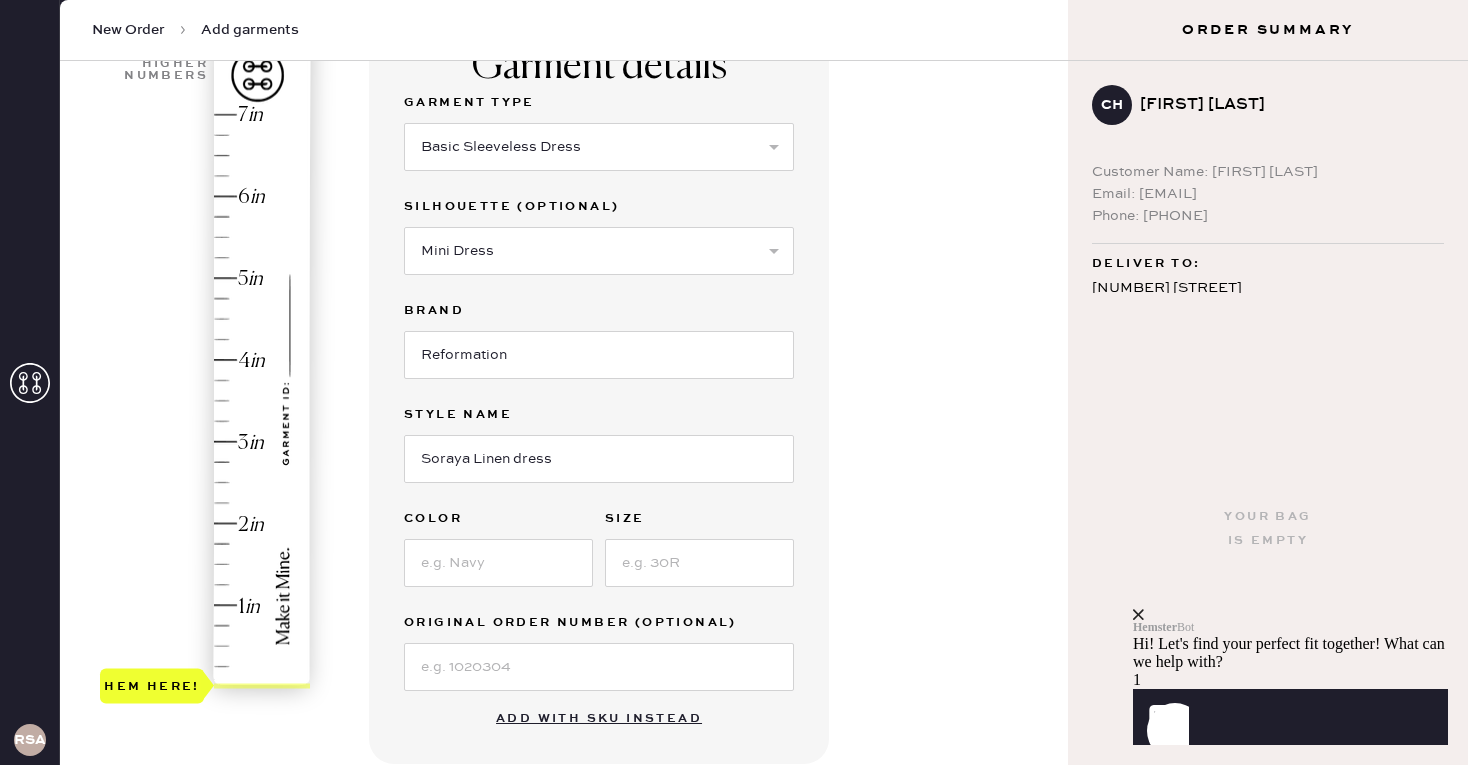 click on "Garment Type Select Basic Skirt Jeans Leggings Pants Shorts Basic Sleeved Dress Basic Sleeveless Dress Basic Strap Dress Strap Jumpsuit Outerwear Button Down Top Sleeved Top Sleeveless Top Silhouette (optional) Select Maxi Dress Midi Dress Mini Dress Other Brand Reformation Style name Soraya Linen dress Color Size Original Order Number (Optional)" at bounding box center (599, 391) 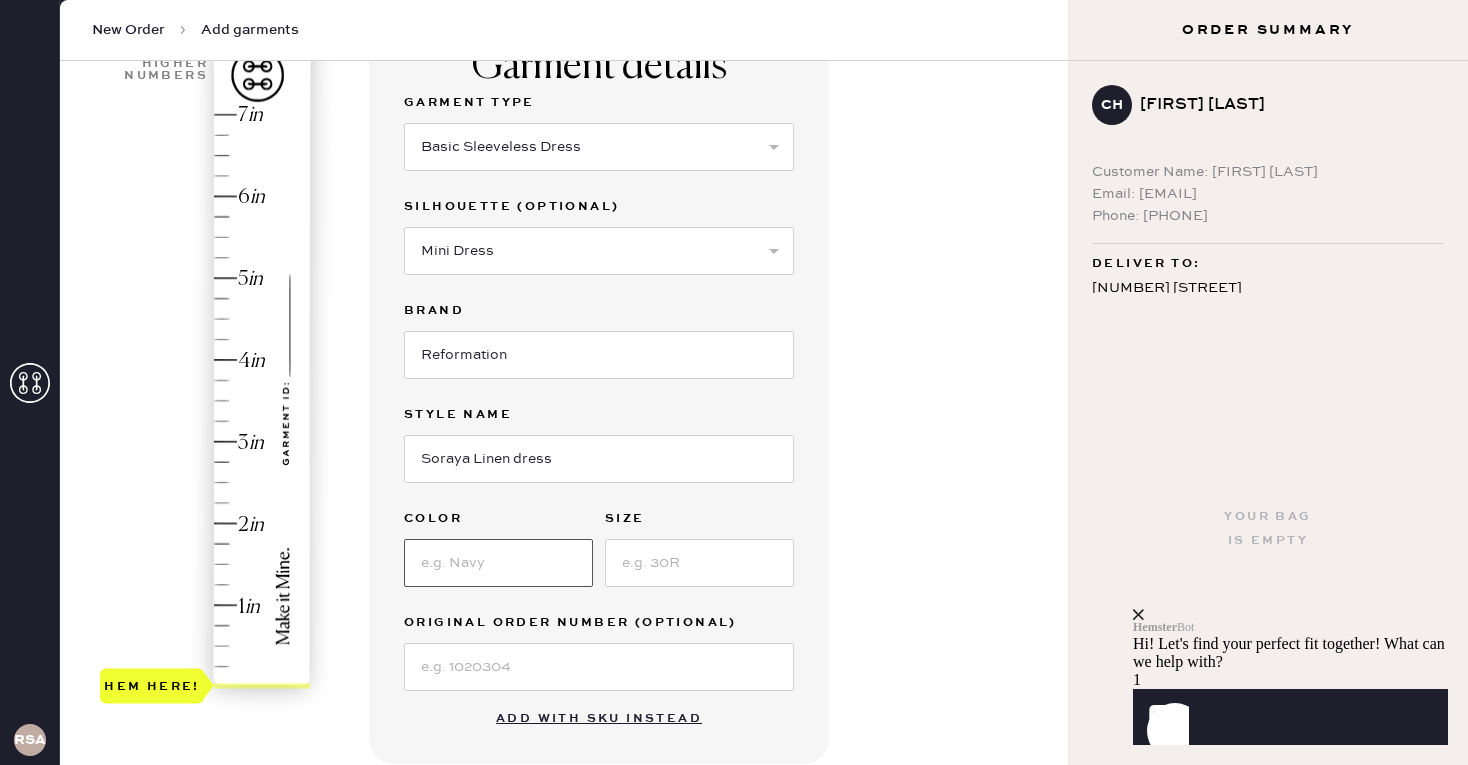 click at bounding box center (498, 563) 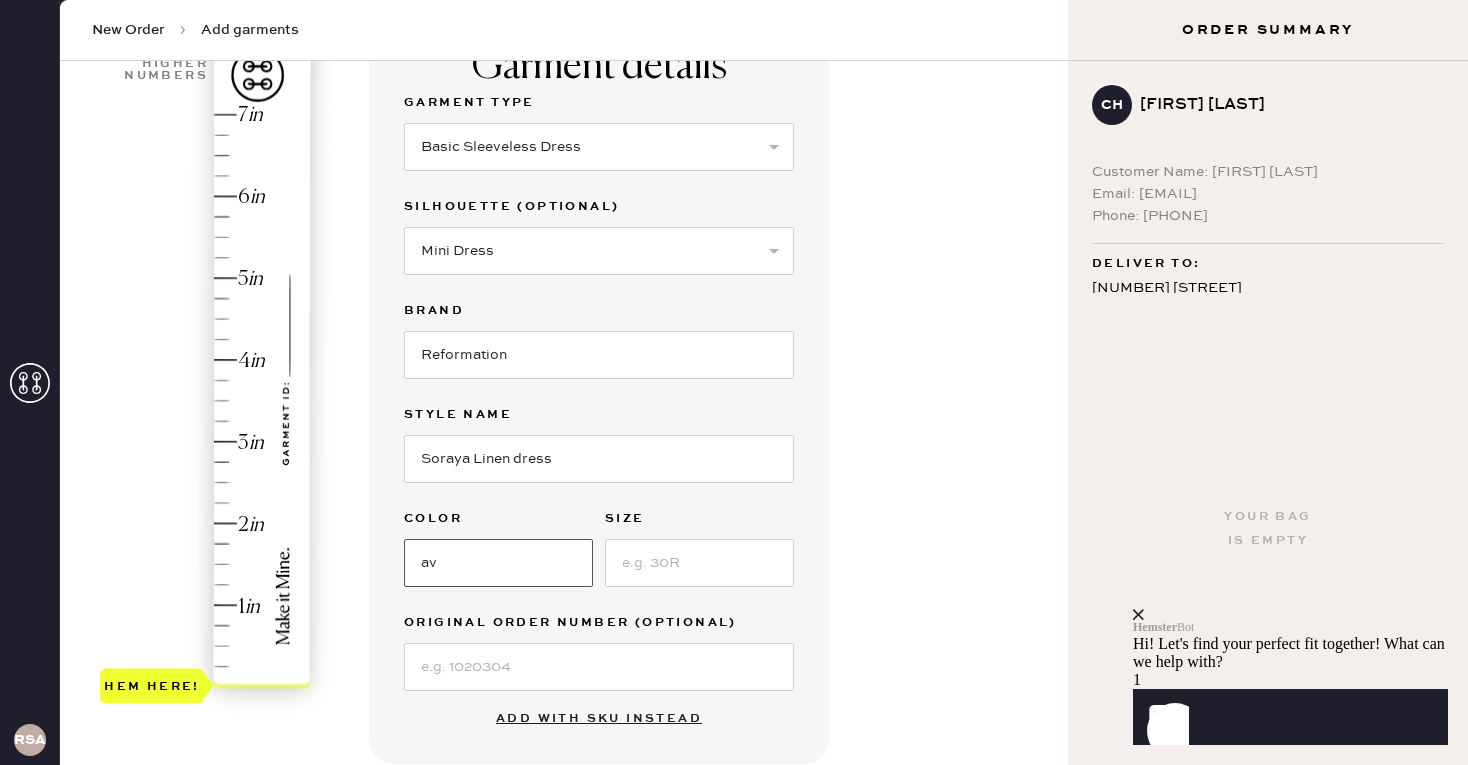 type on "a" 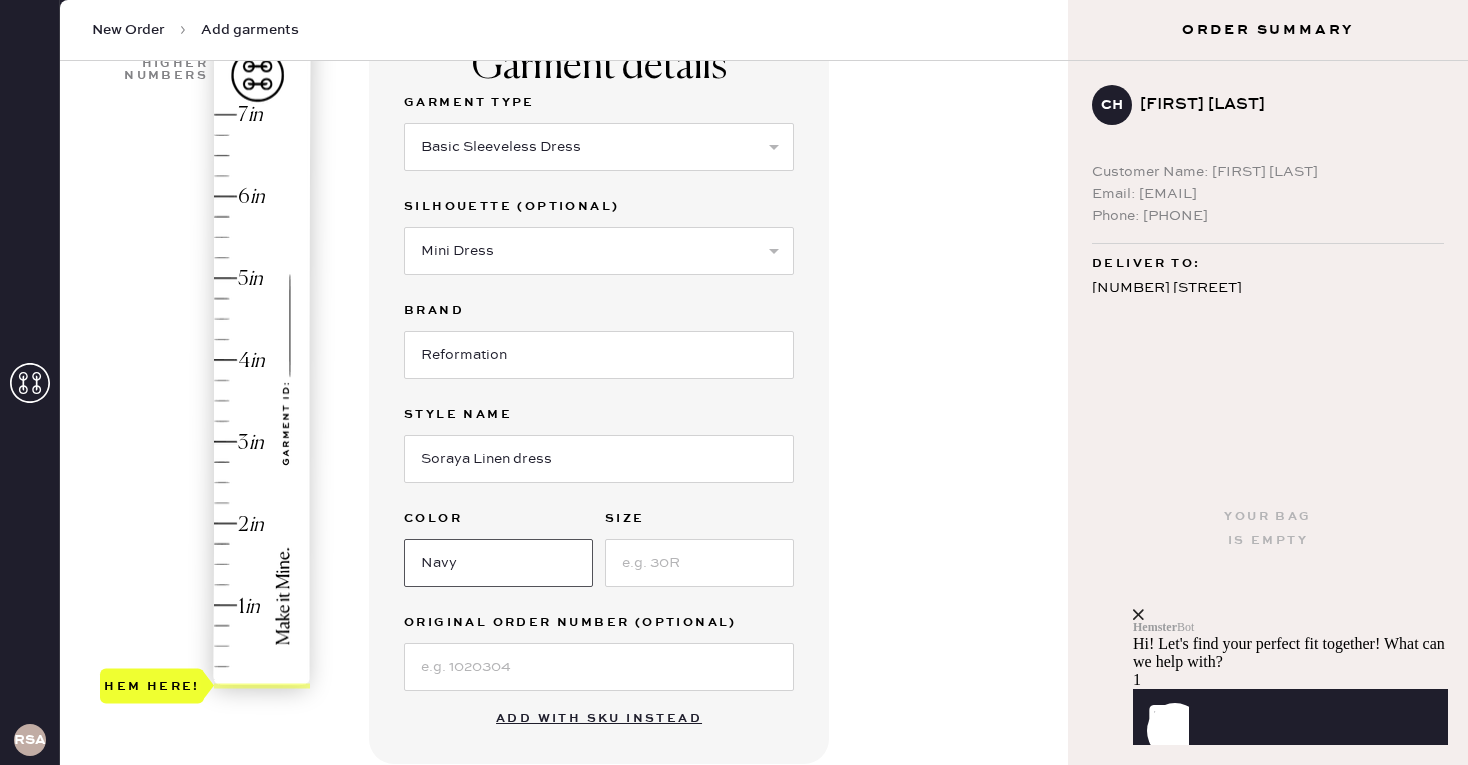 type on "Navy" 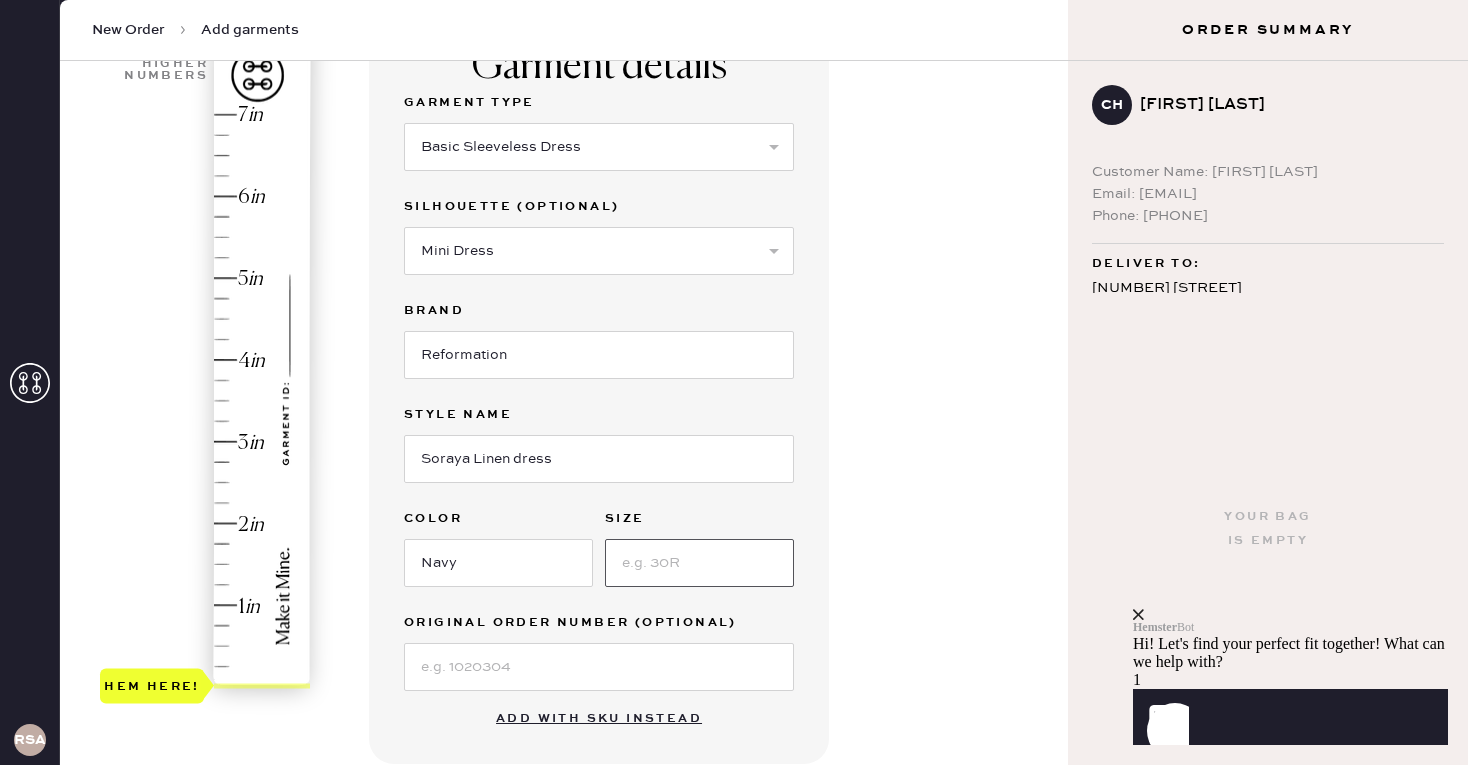 click at bounding box center [699, 563] 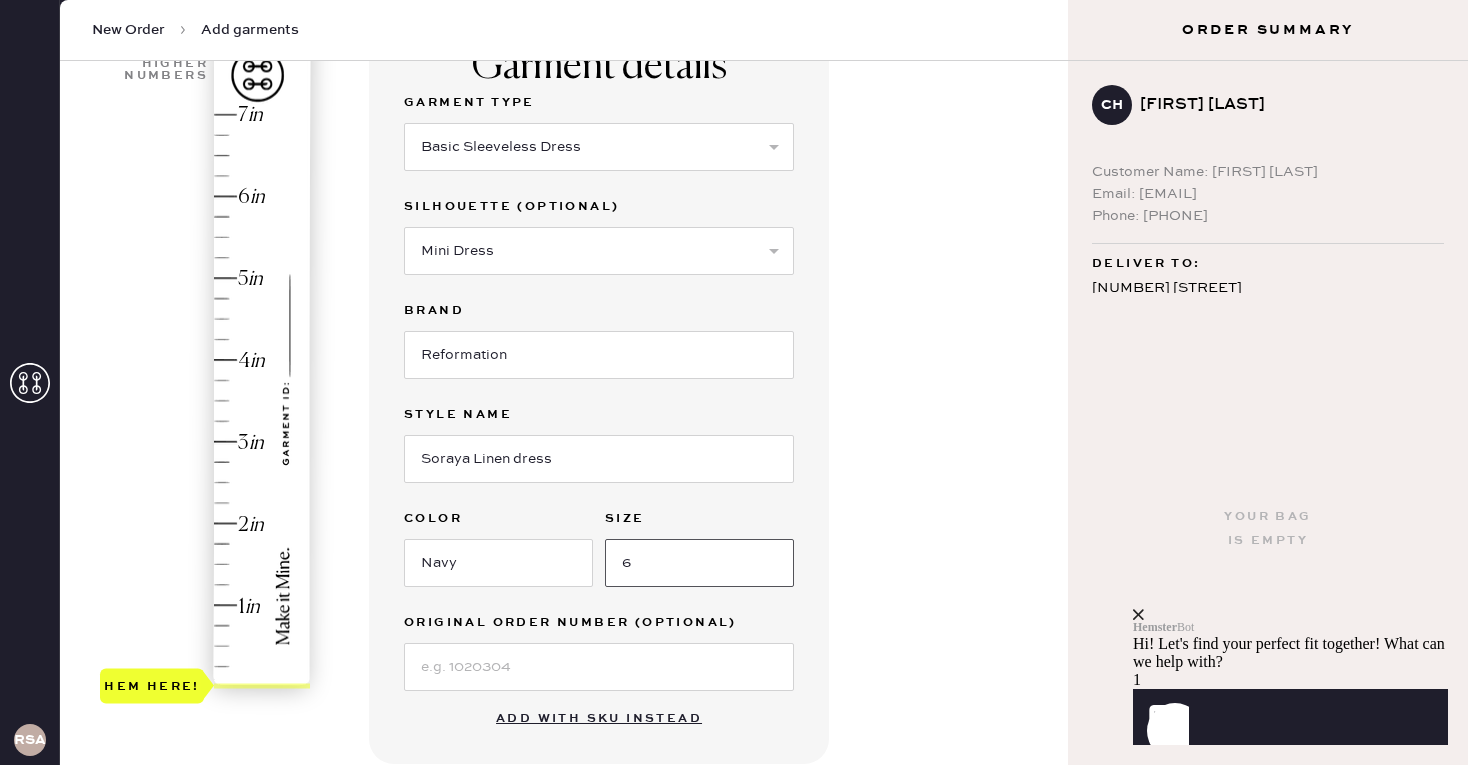 type on "6" 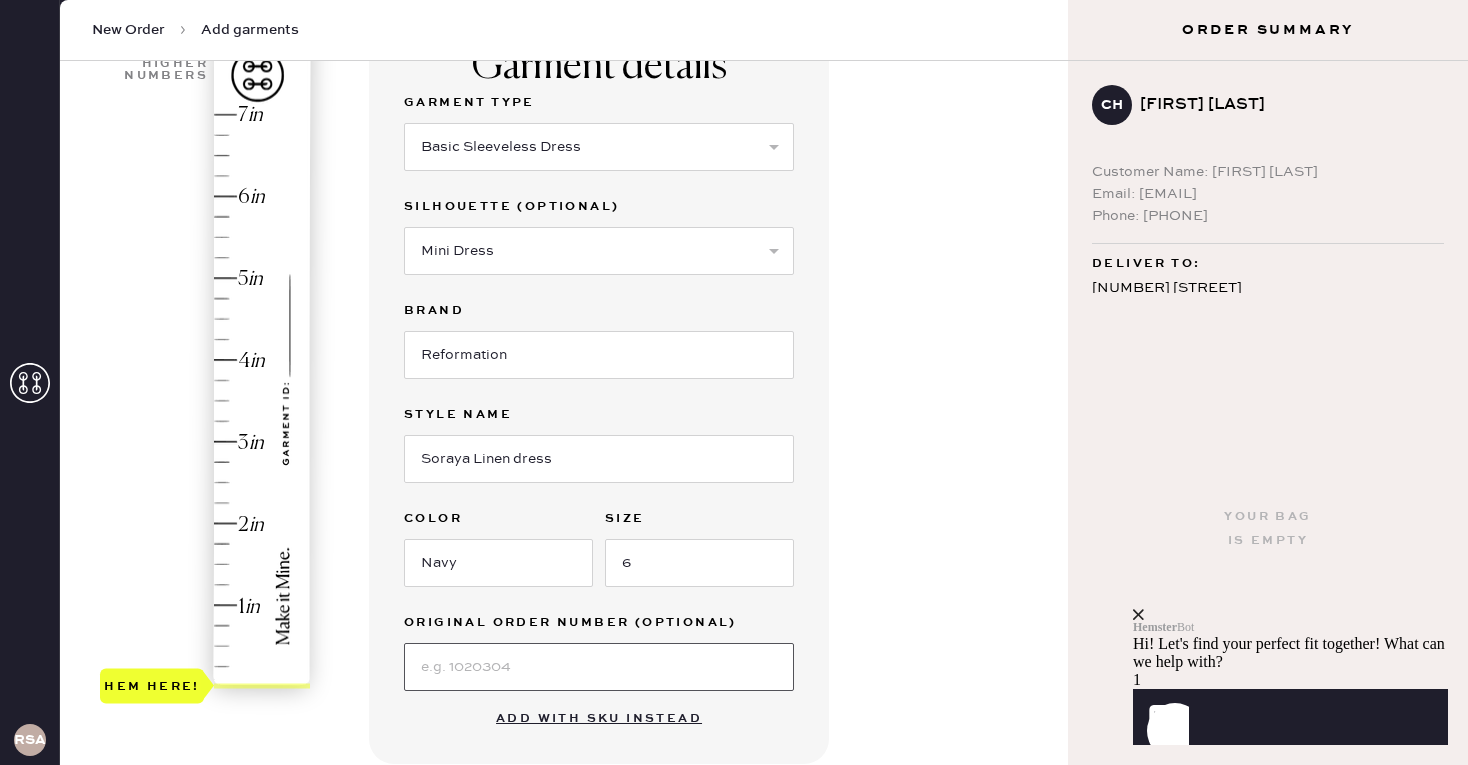click at bounding box center [599, 667] 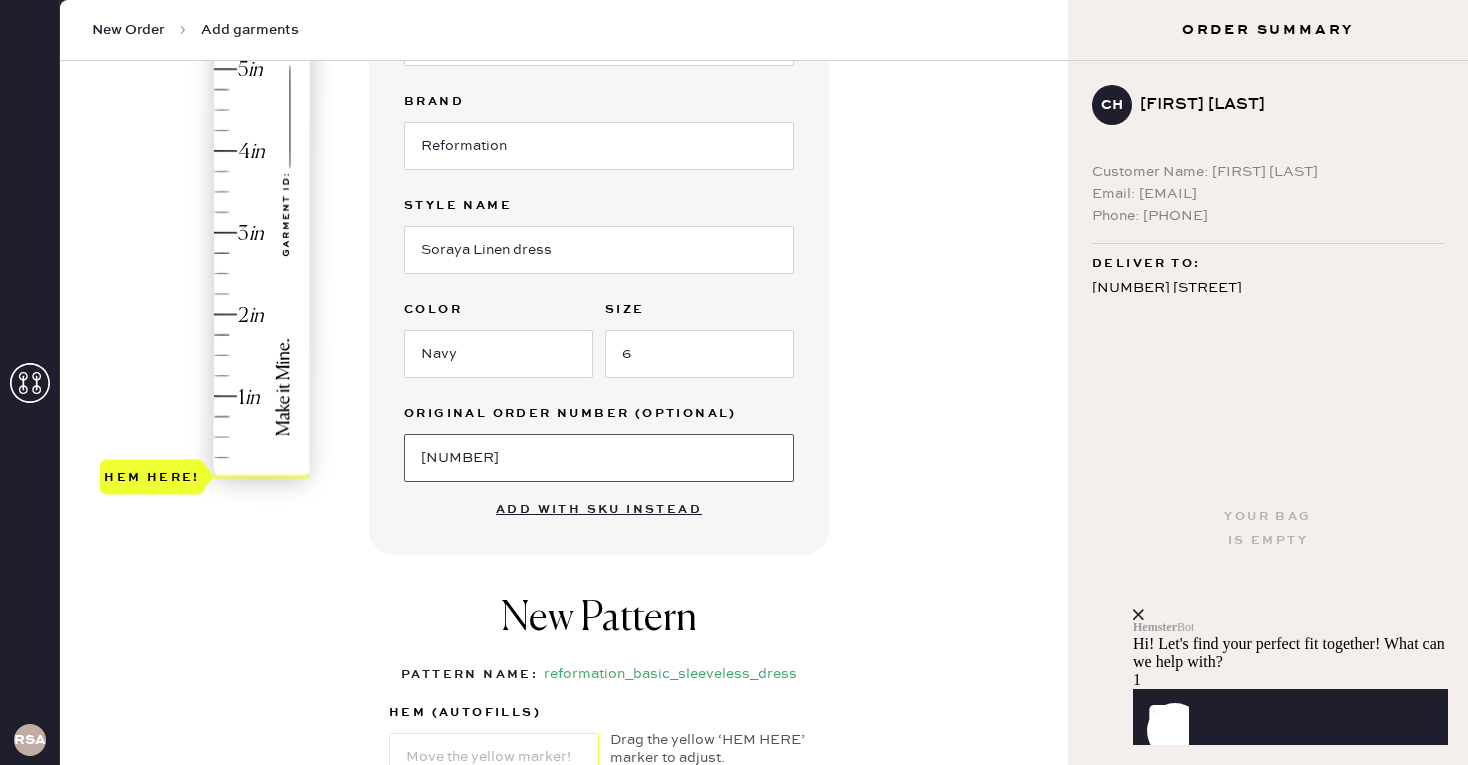 scroll, scrollTop: 395, scrollLeft: 0, axis: vertical 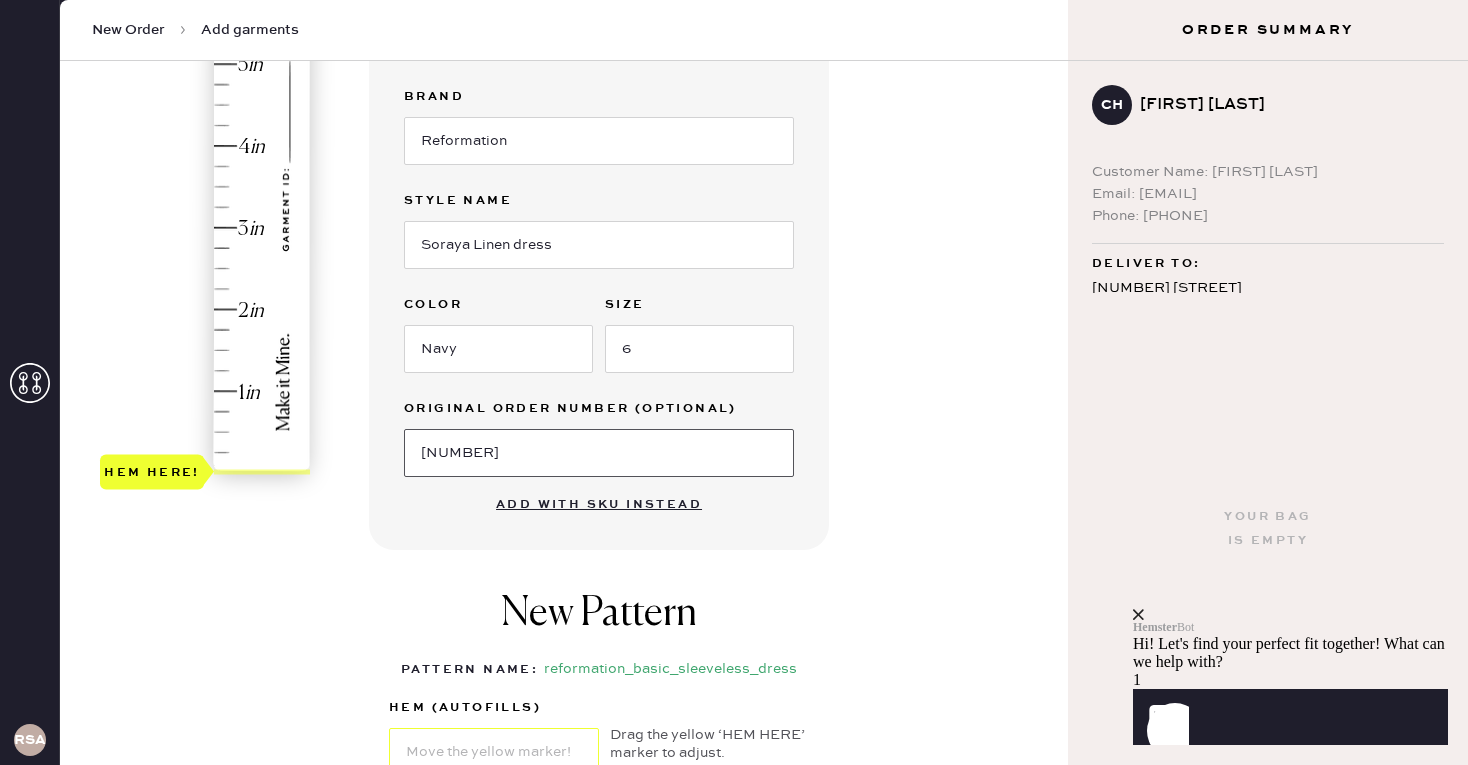 type on "17781323" 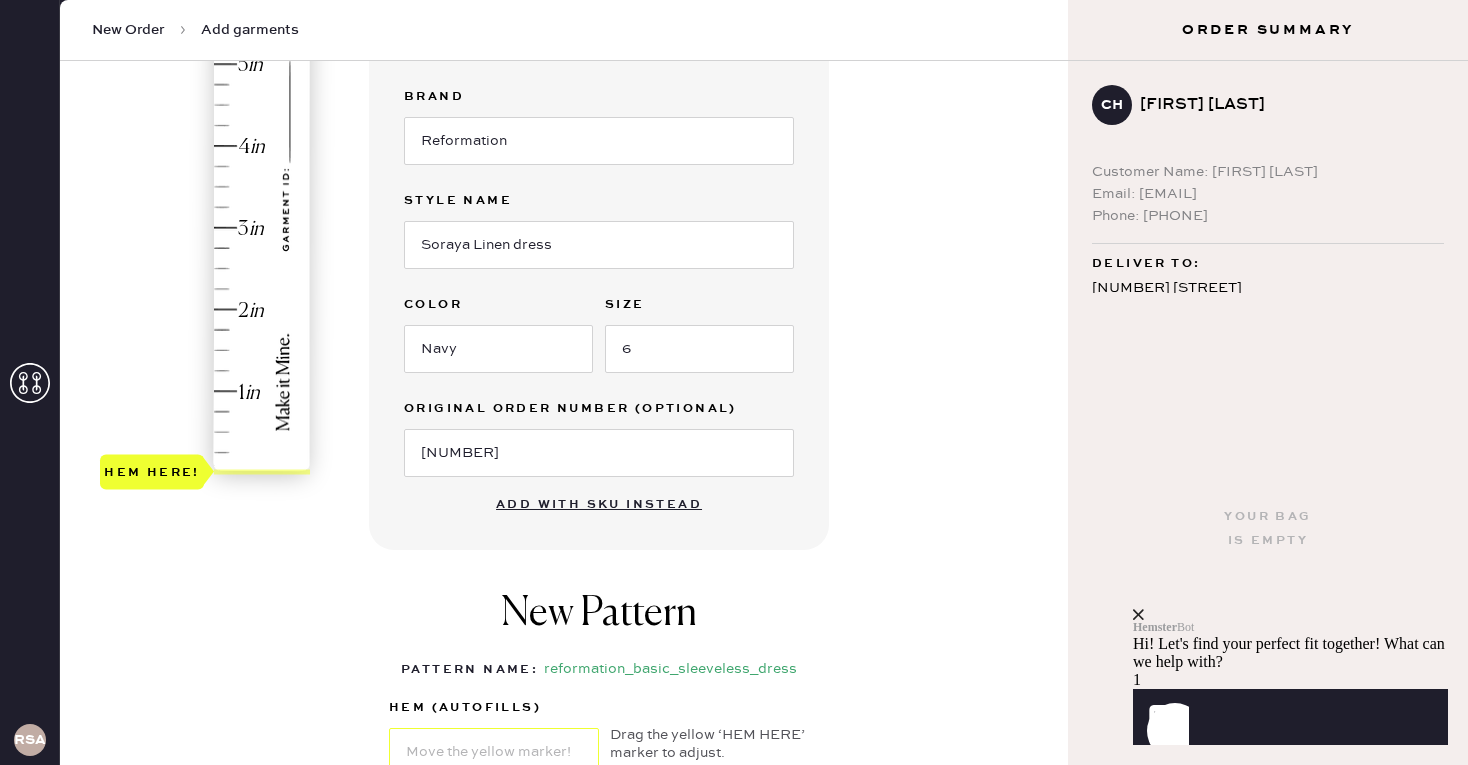 type on "1.5" 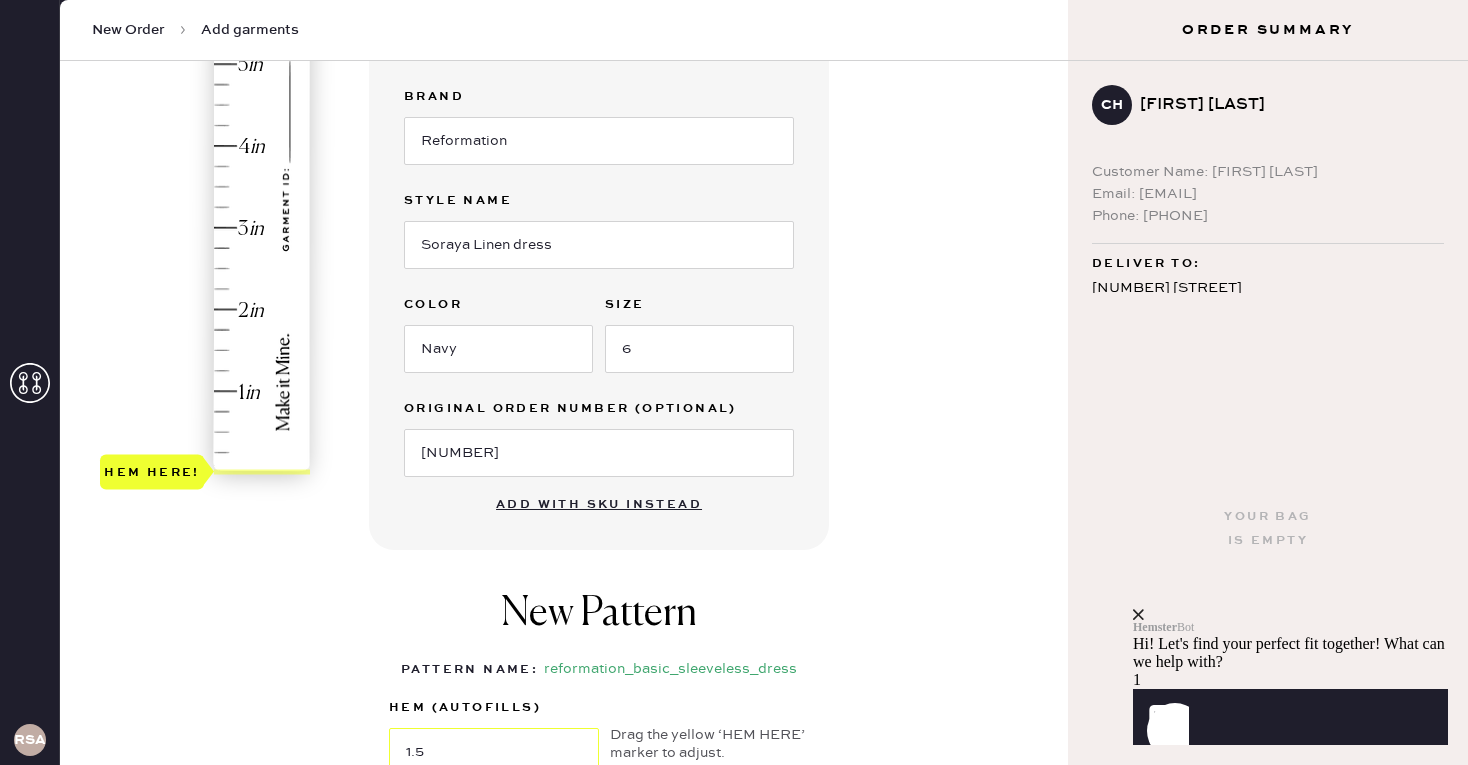 click on "Hem here!" at bounding box center [206, 187] 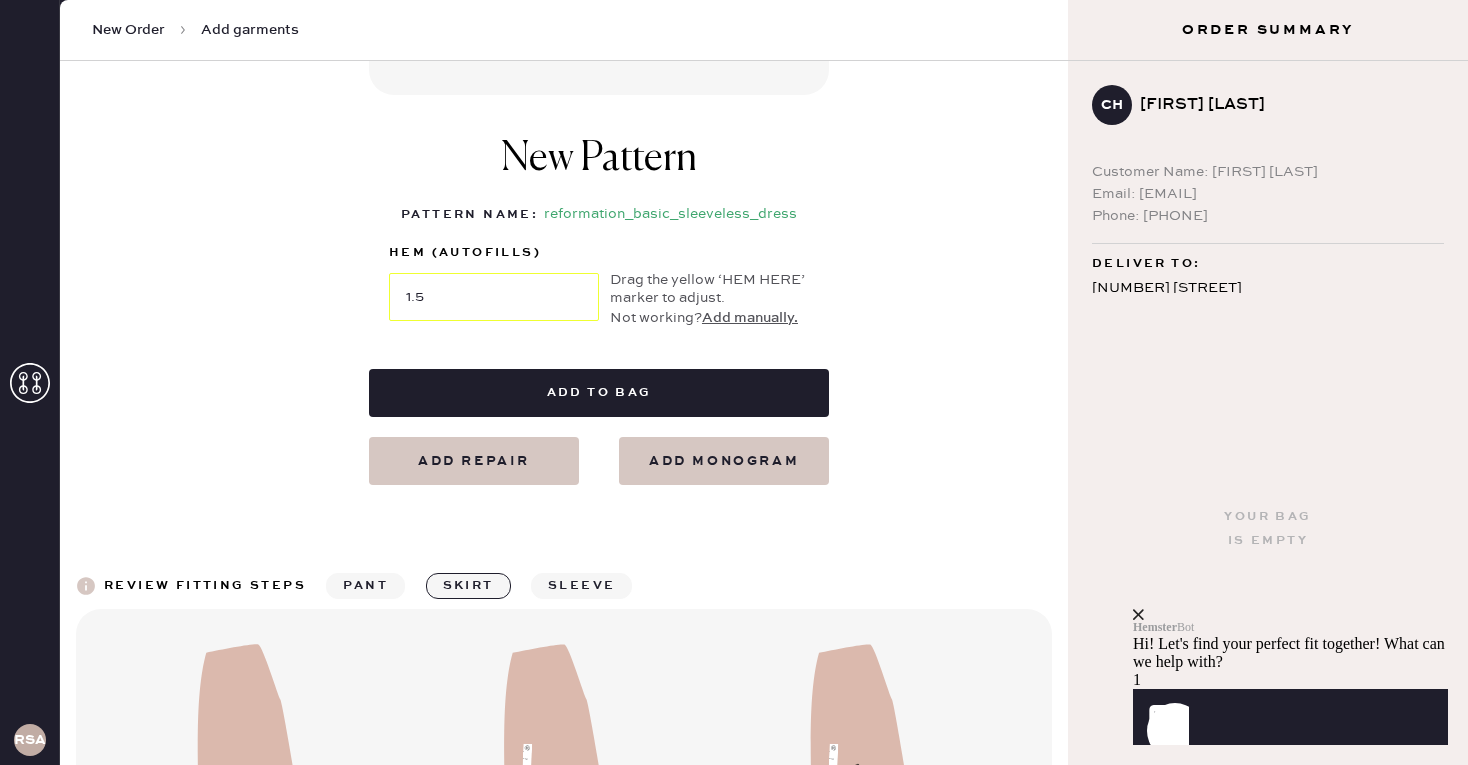 scroll, scrollTop: 851, scrollLeft: 0, axis: vertical 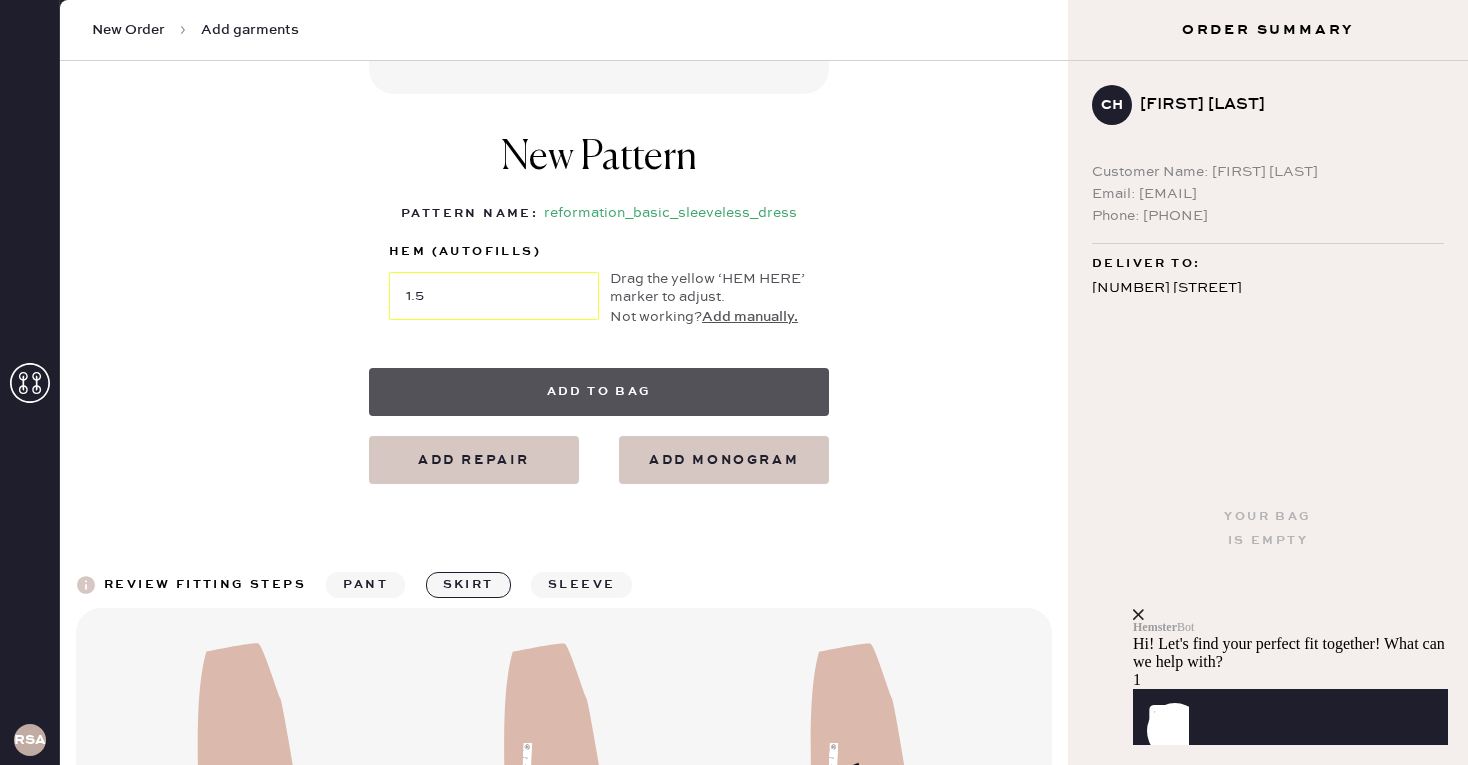 click on "Add to bag" at bounding box center [599, 392] 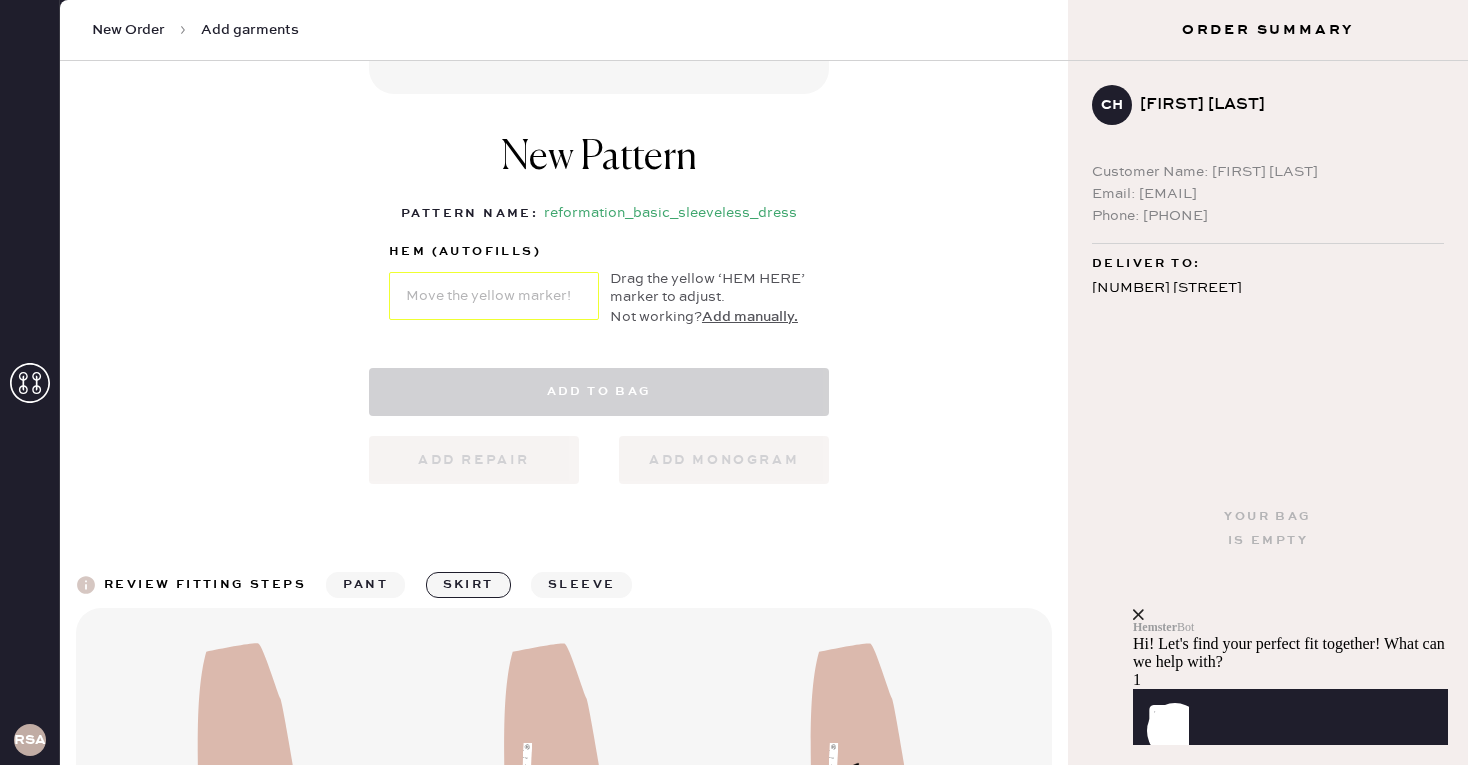 select on "7" 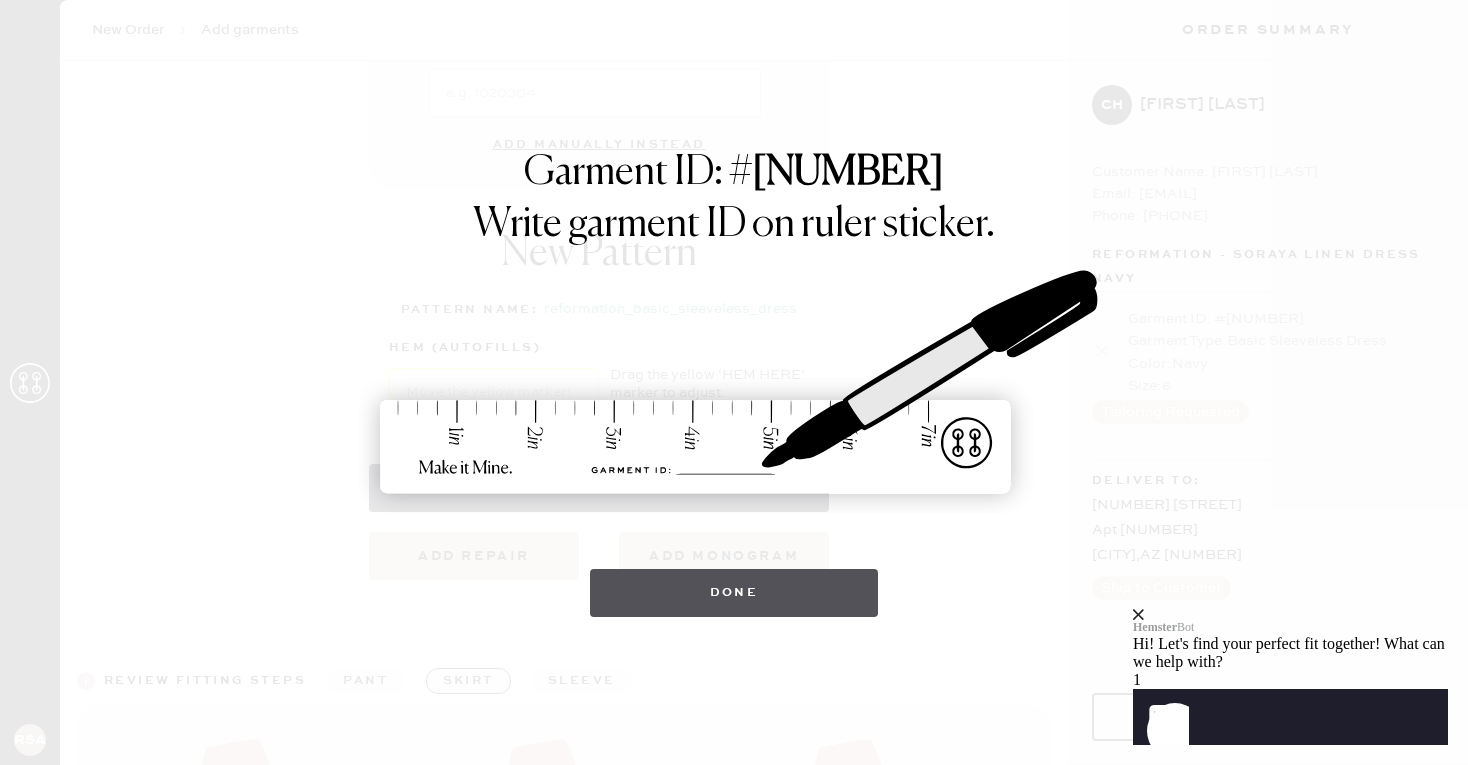 click on "Done" at bounding box center (734, 593) 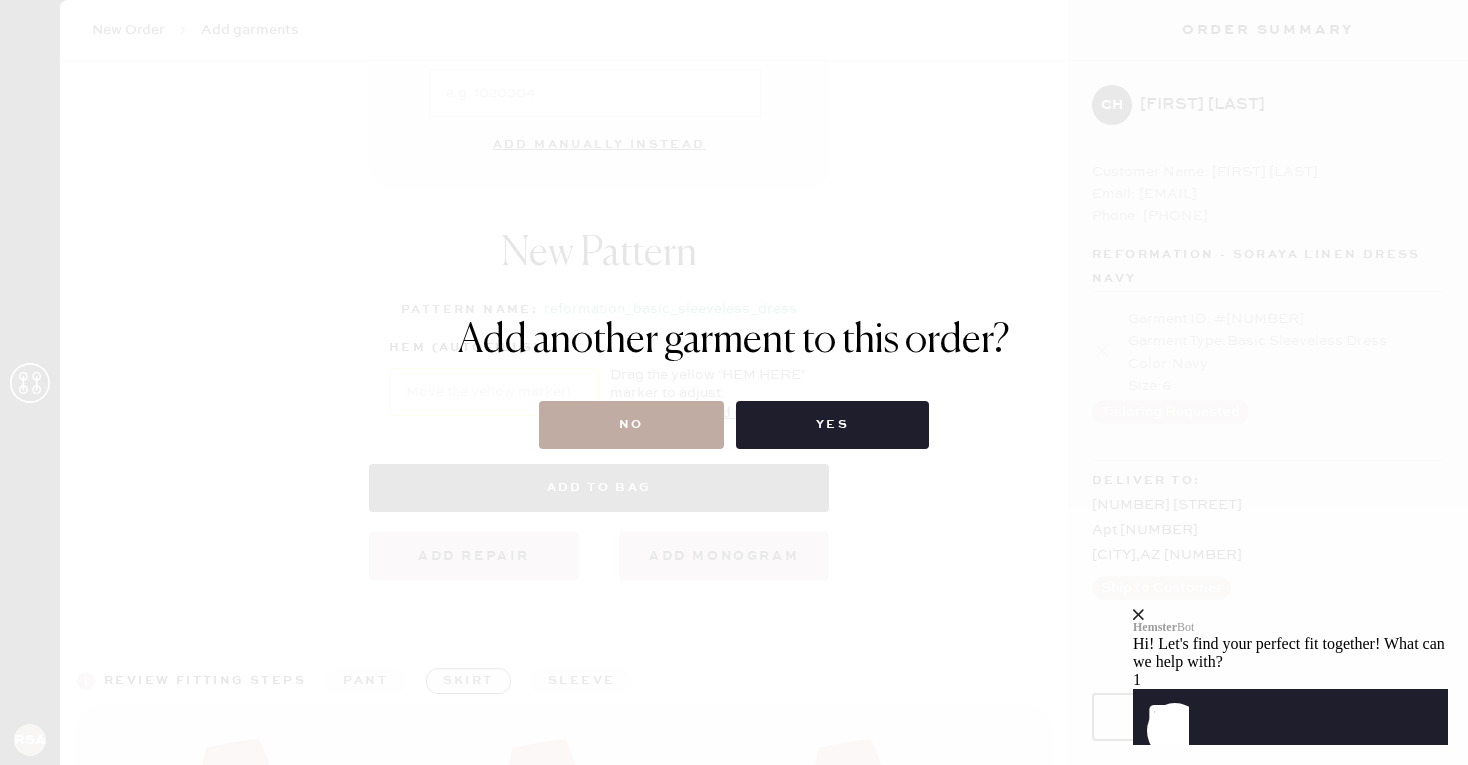click on "No" at bounding box center (631, 425) 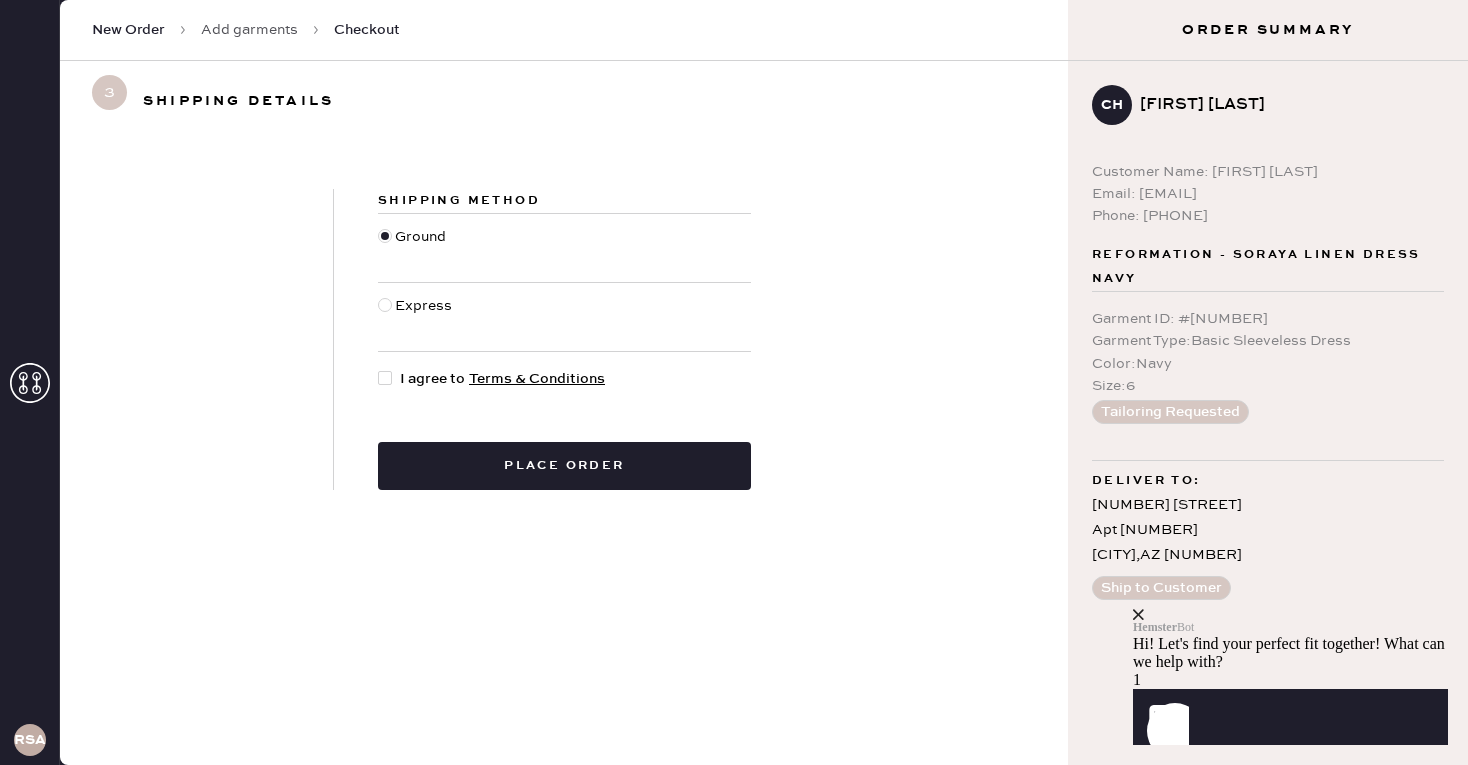 click at bounding box center (385, 378) 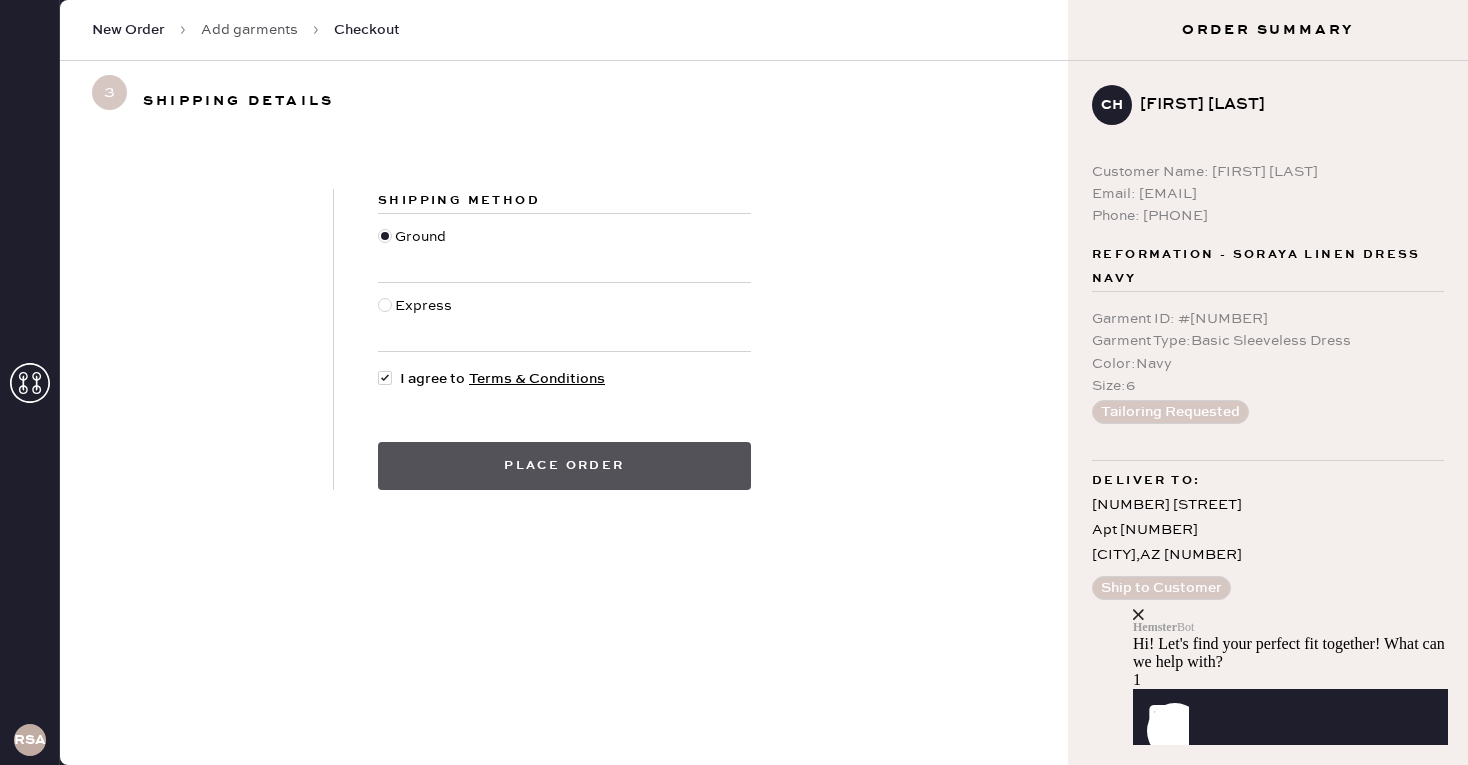 click on "Place order" at bounding box center [564, 466] 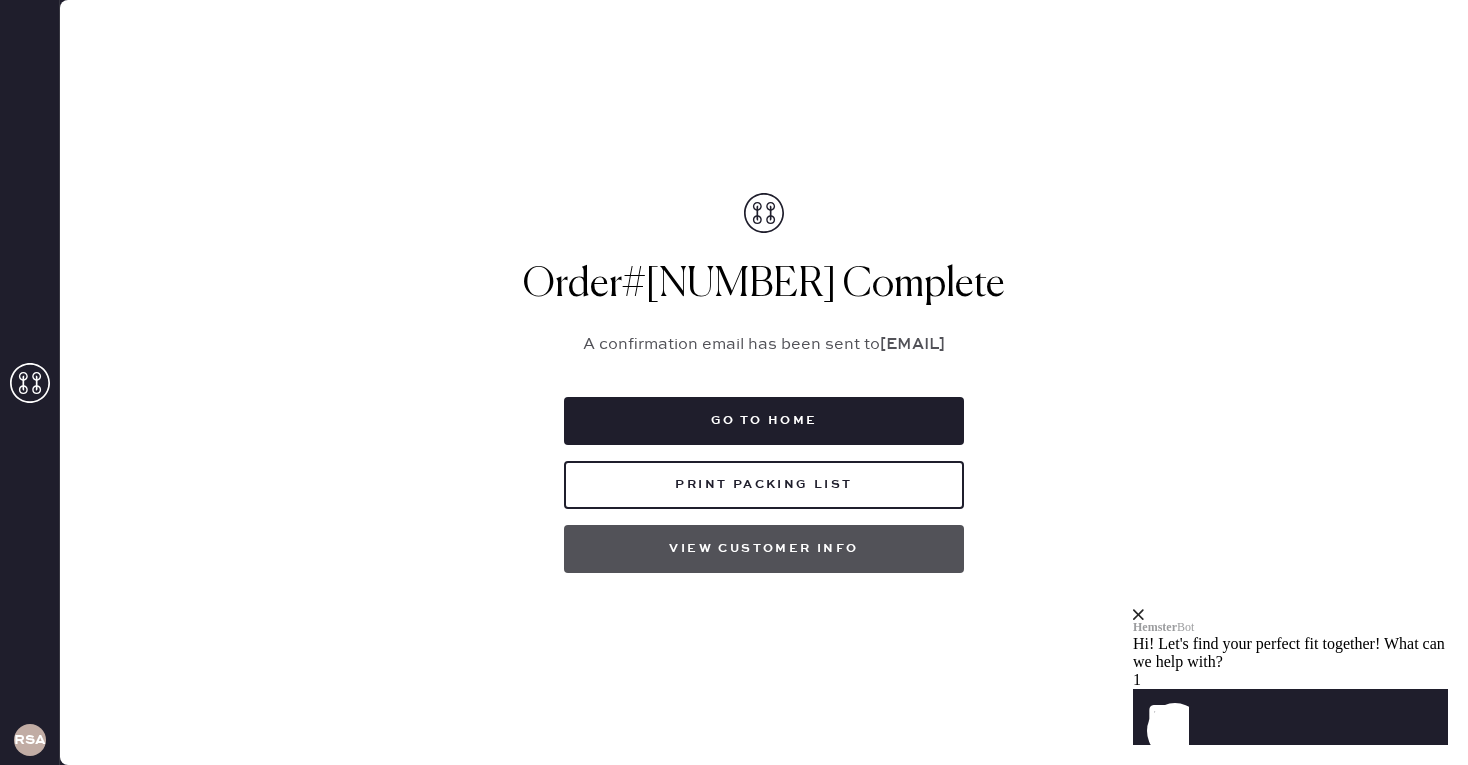 click on "View customer info" at bounding box center [764, 549] 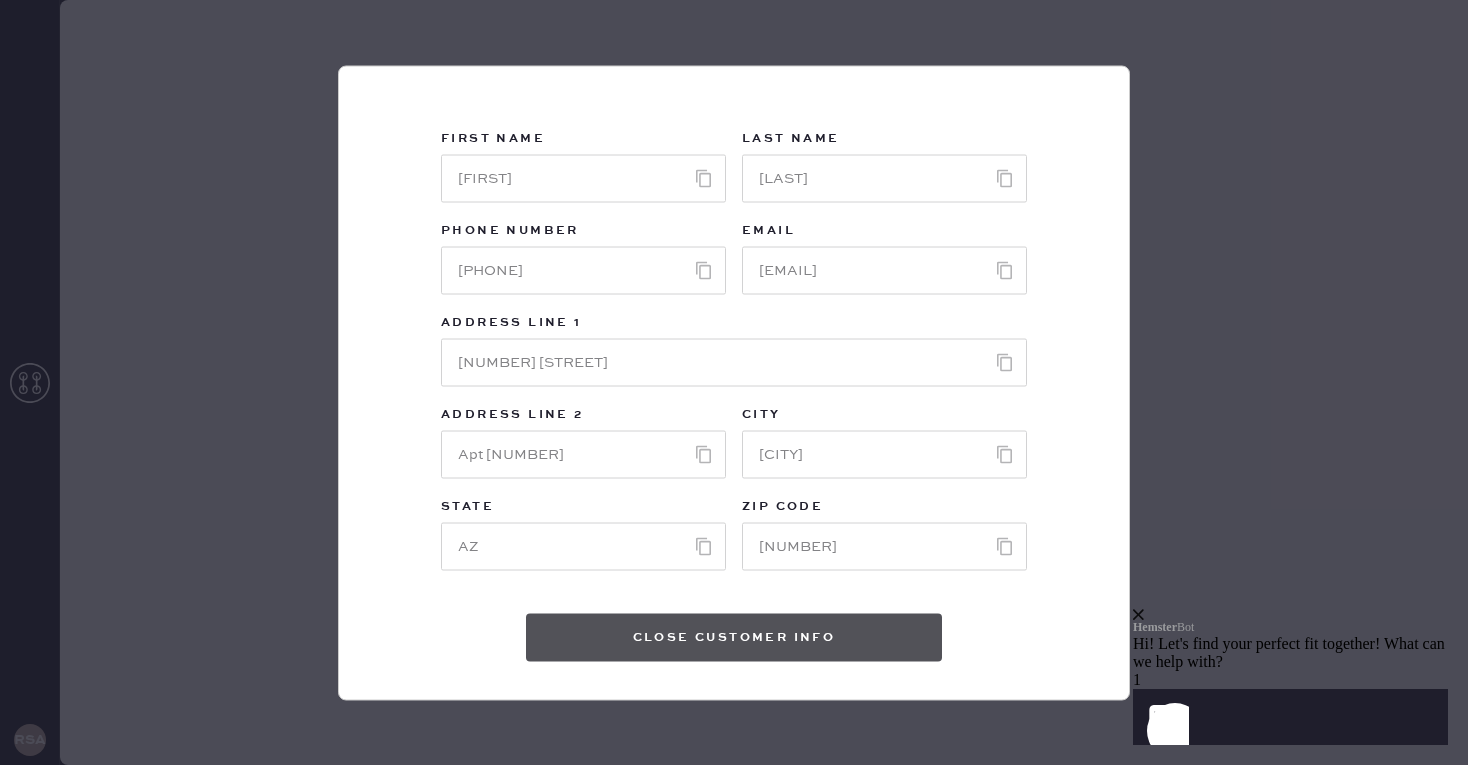 click on "Close Customer Info" at bounding box center [734, 637] 